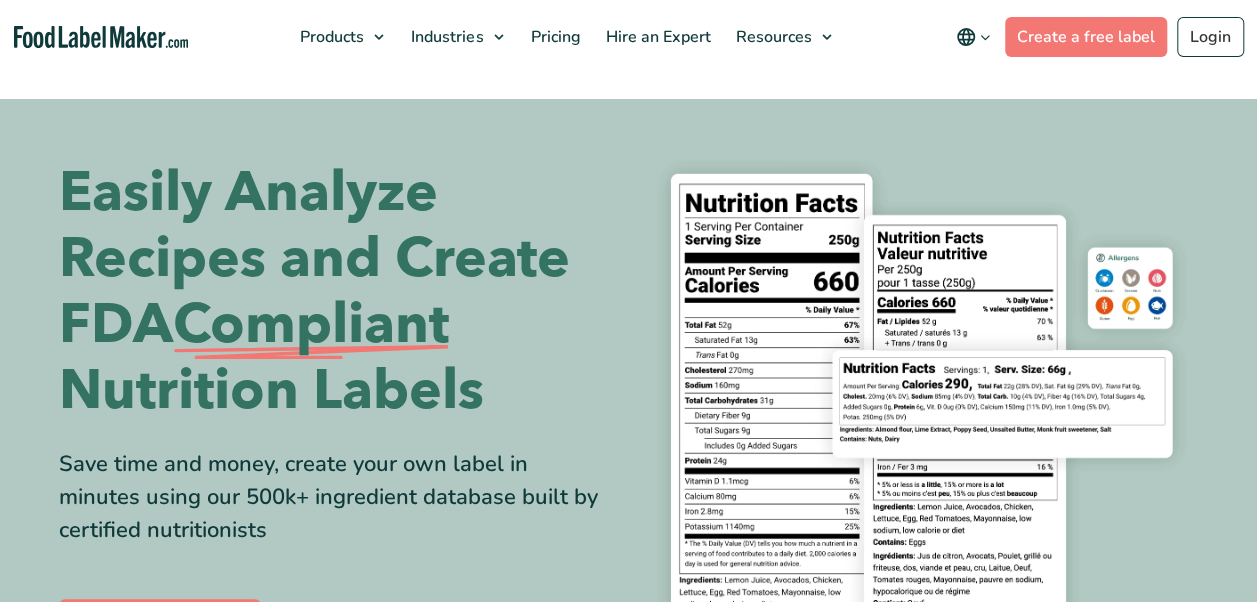 scroll, scrollTop: 0, scrollLeft: 0, axis: both 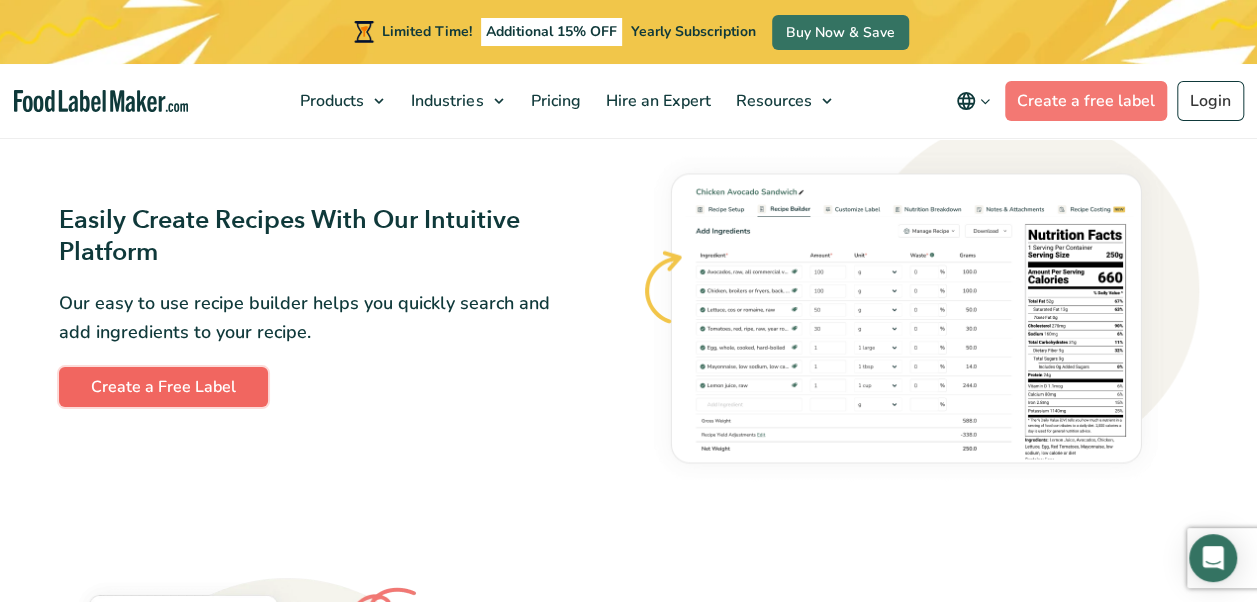 click on "Create a Free Label" at bounding box center [163, 387] 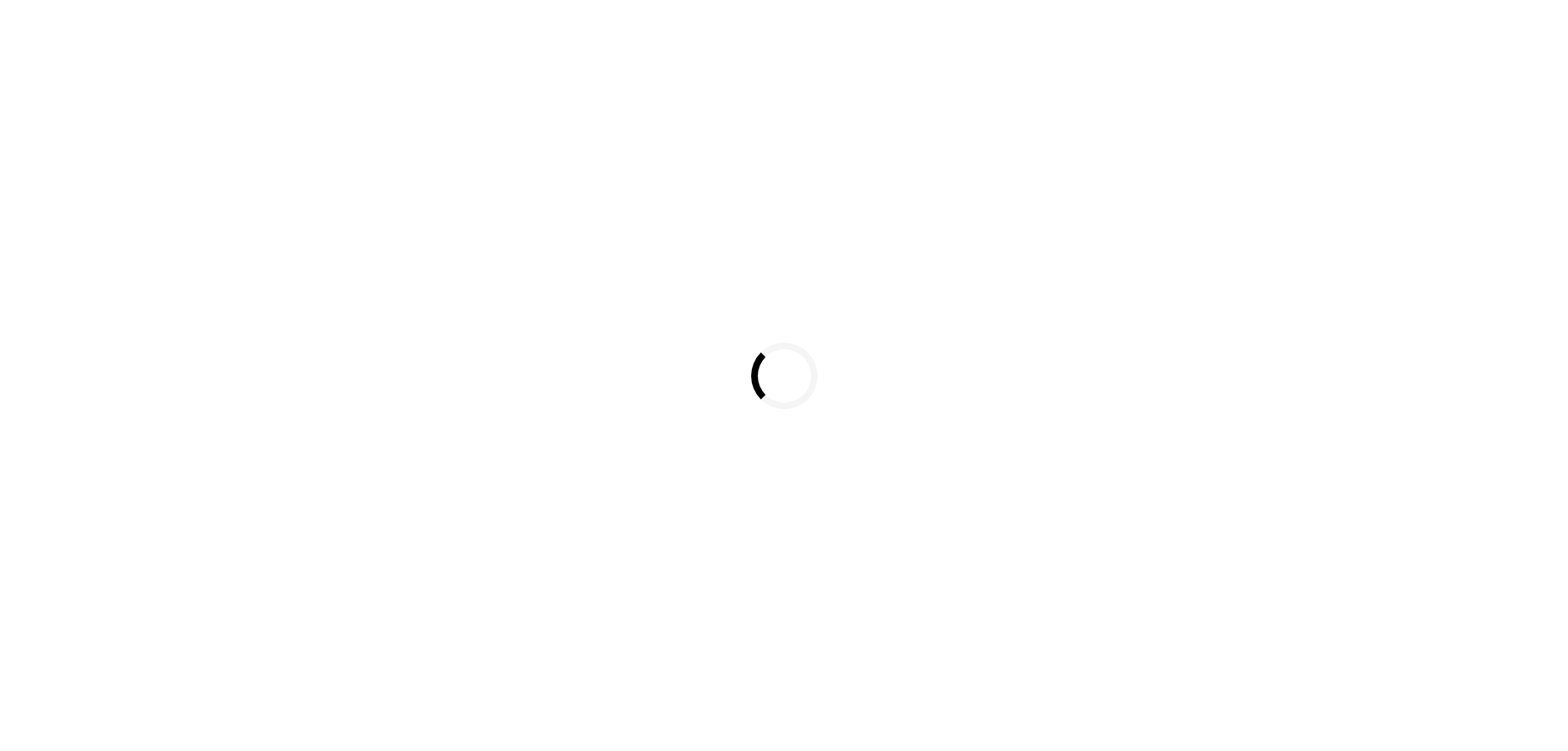 scroll, scrollTop: 0, scrollLeft: 0, axis: both 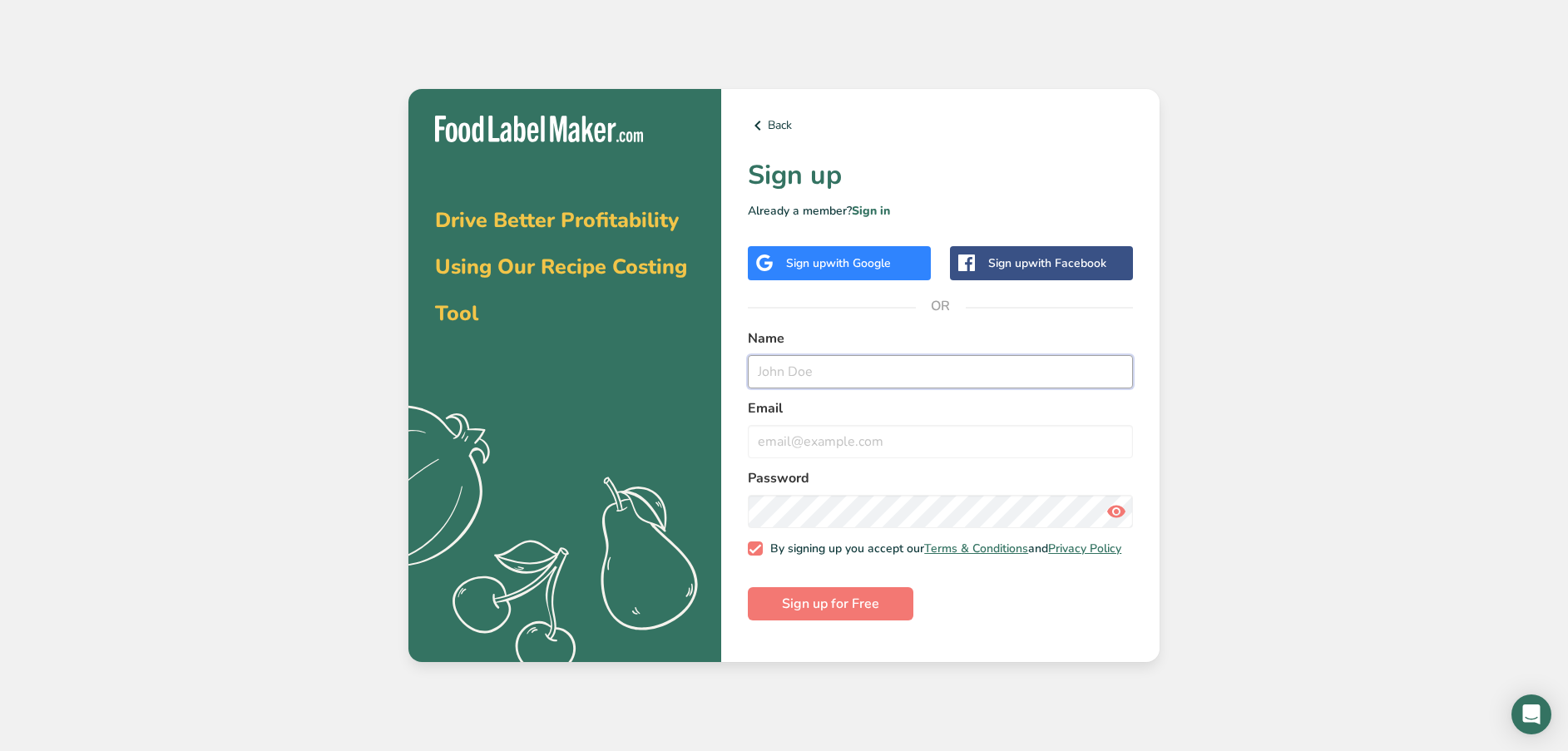 click at bounding box center [940, 372] 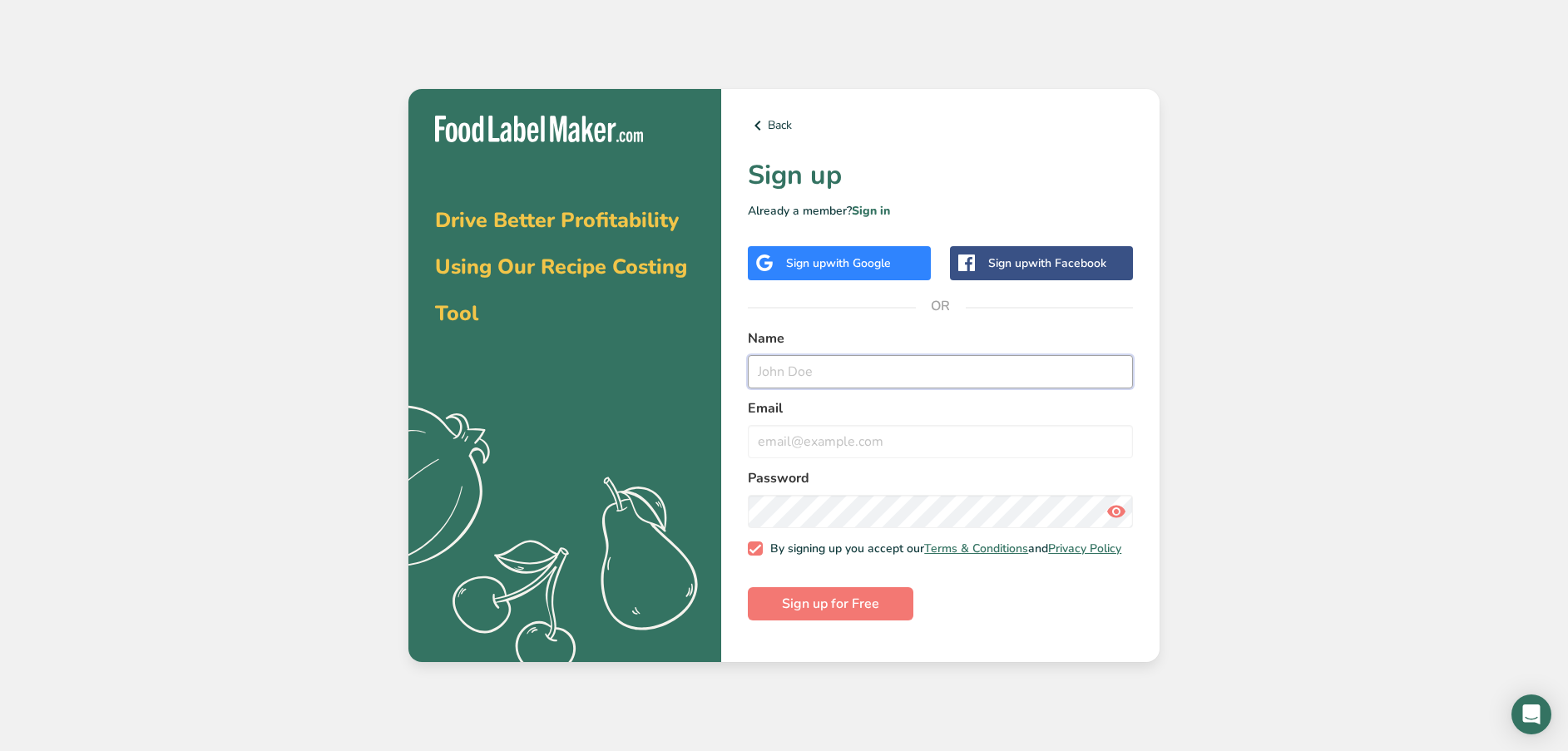 click at bounding box center [940, 372] 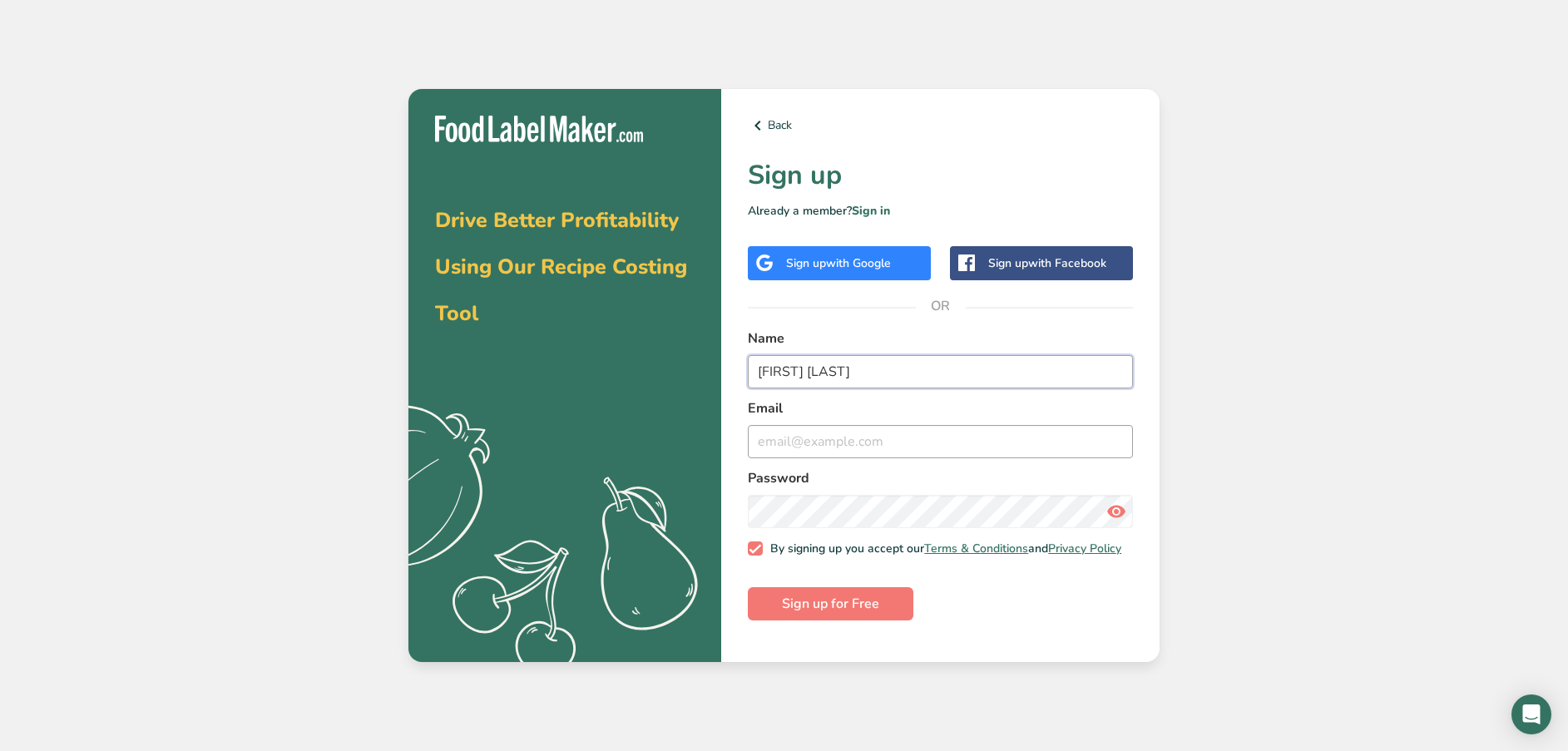 type on "[FIRST] [LAST]" 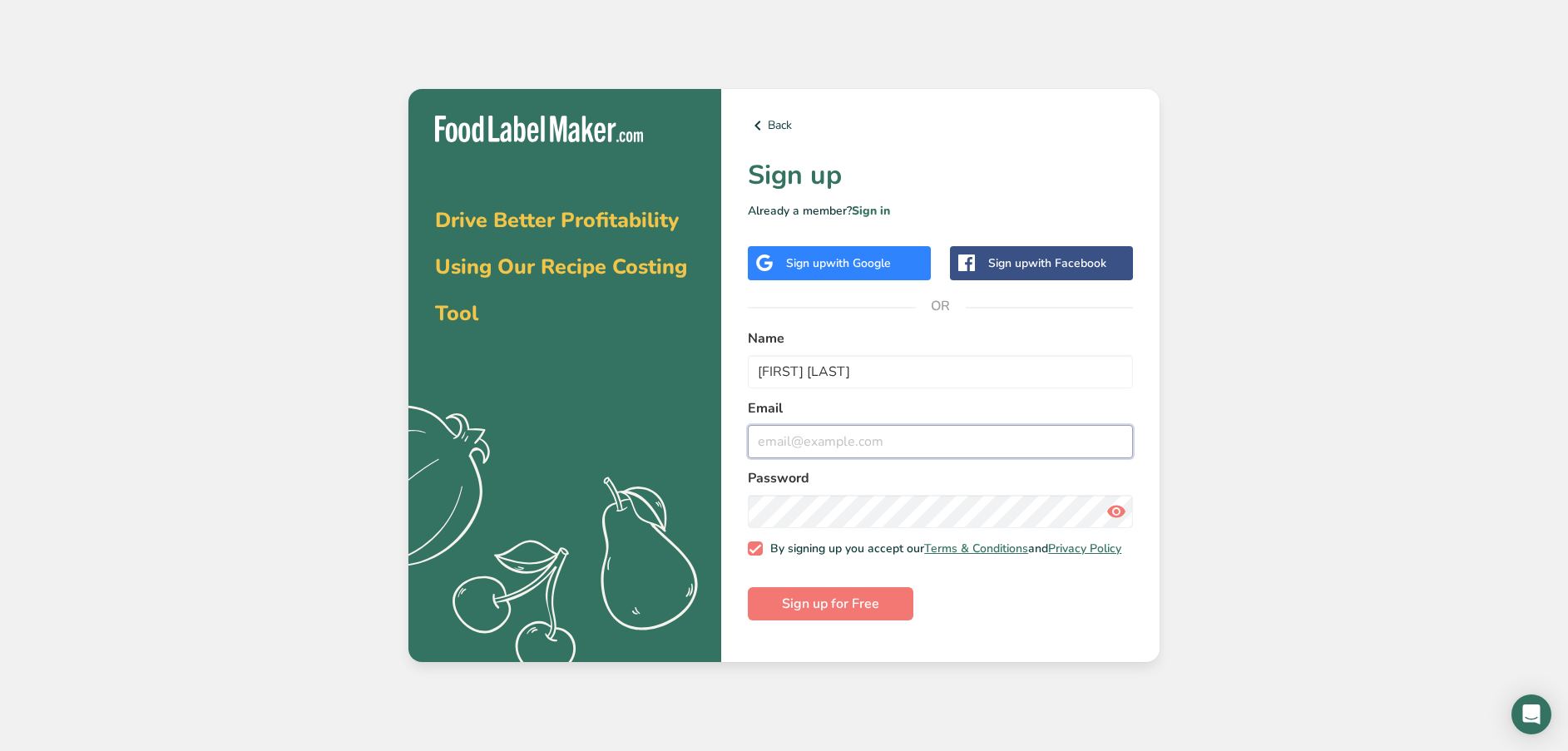click at bounding box center [940, 442] 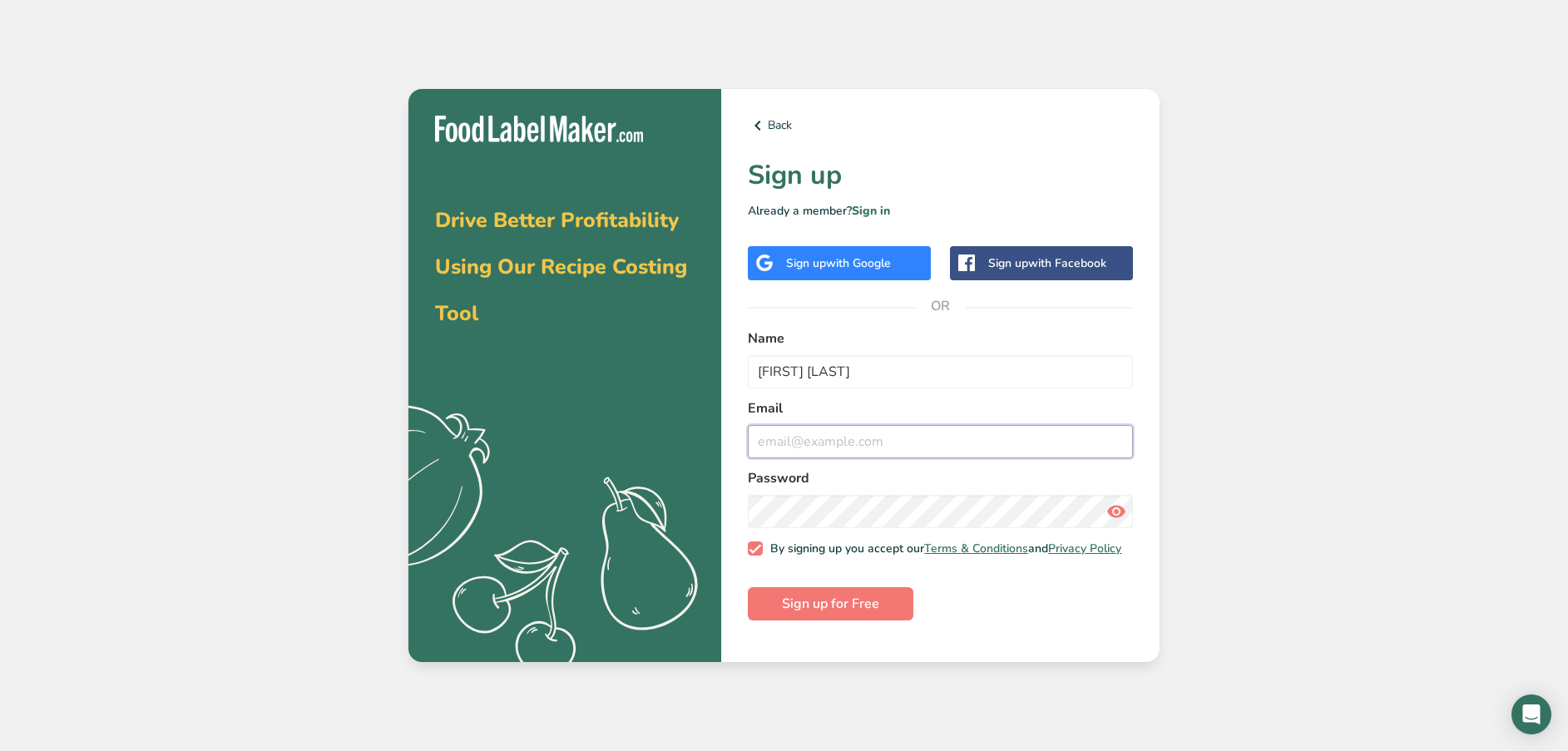 type on "[EMAIL]" 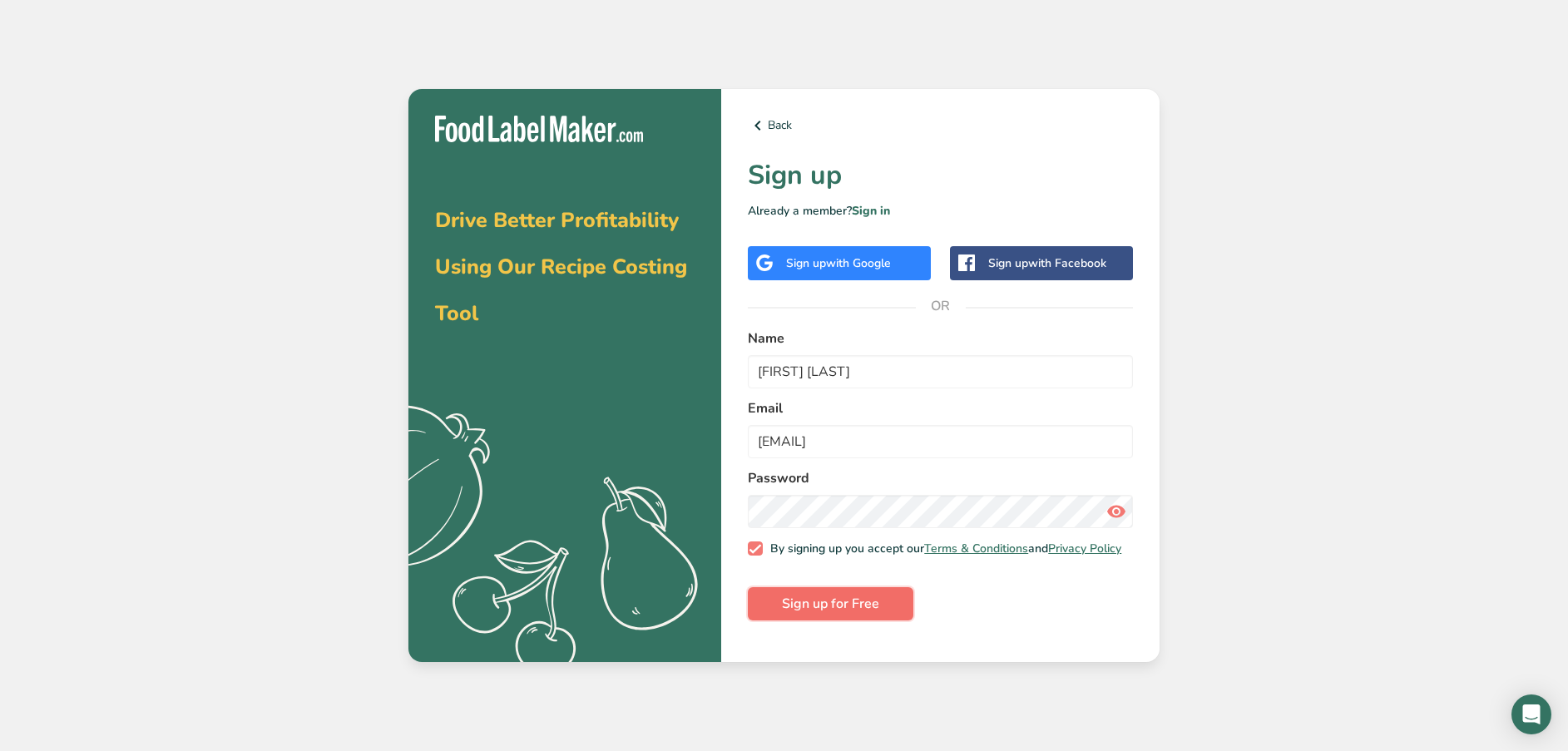 click on "Sign up for Free" at bounding box center [830, 604] 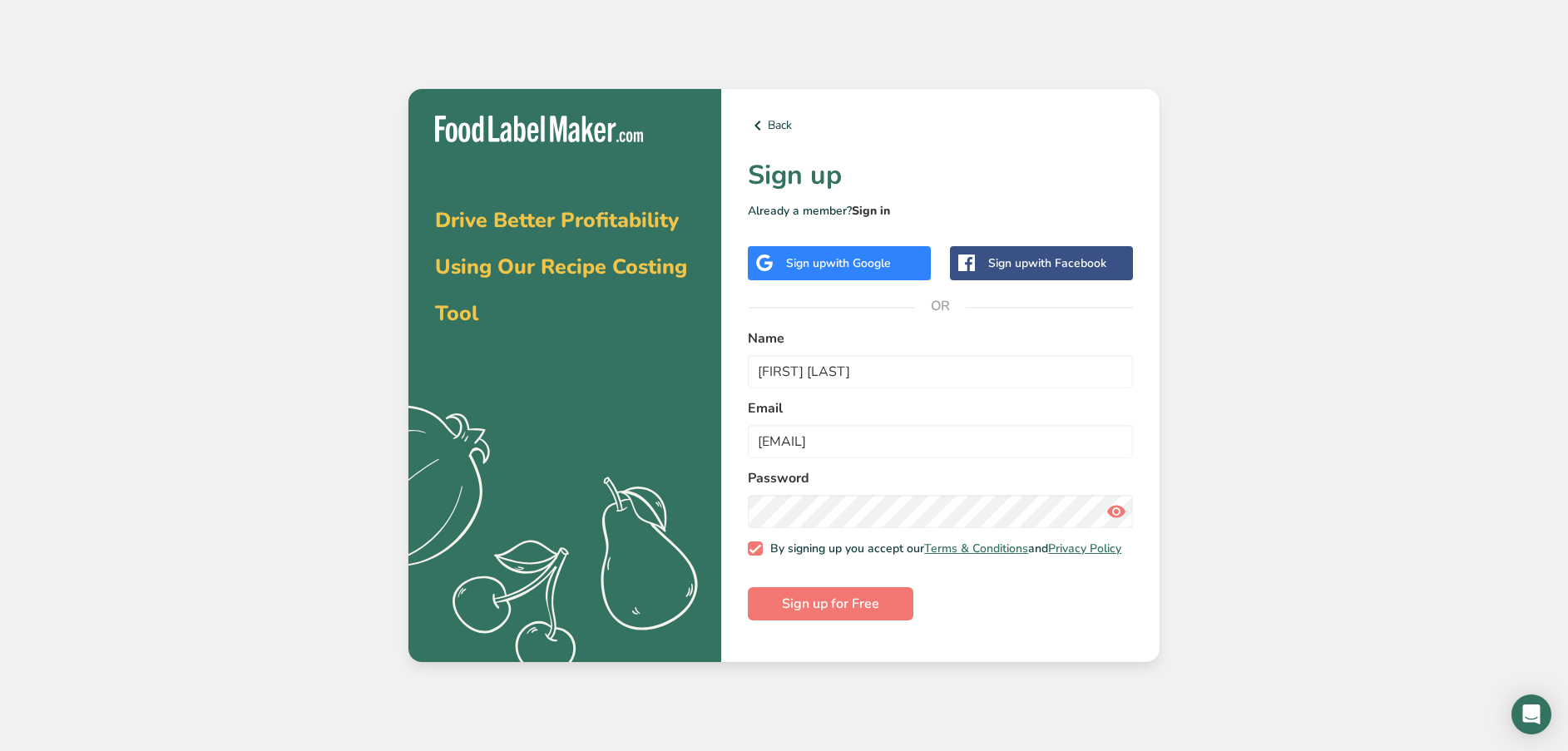 click on "Sign in" at bounding box center (871, 210) 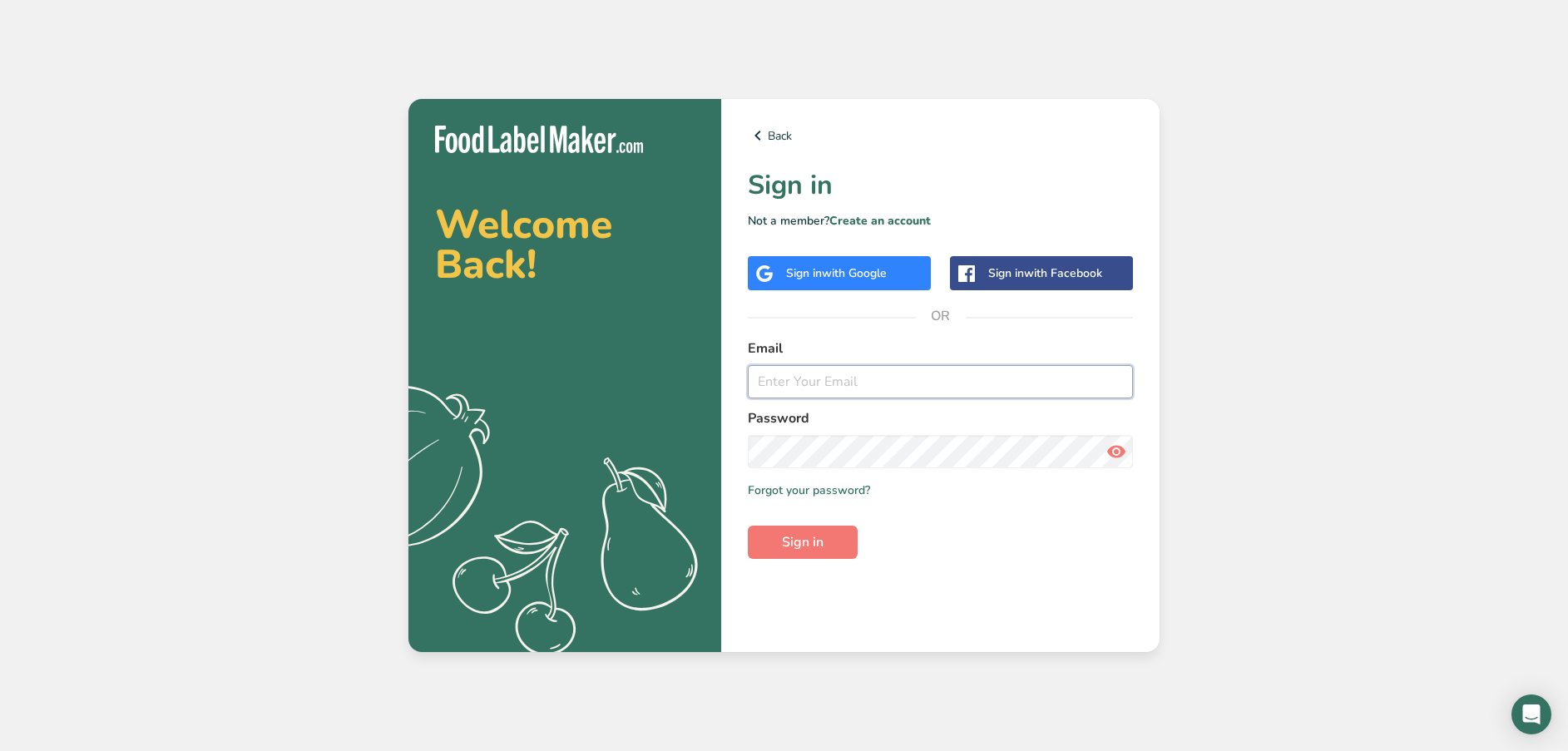 type on "[EMAIL]" 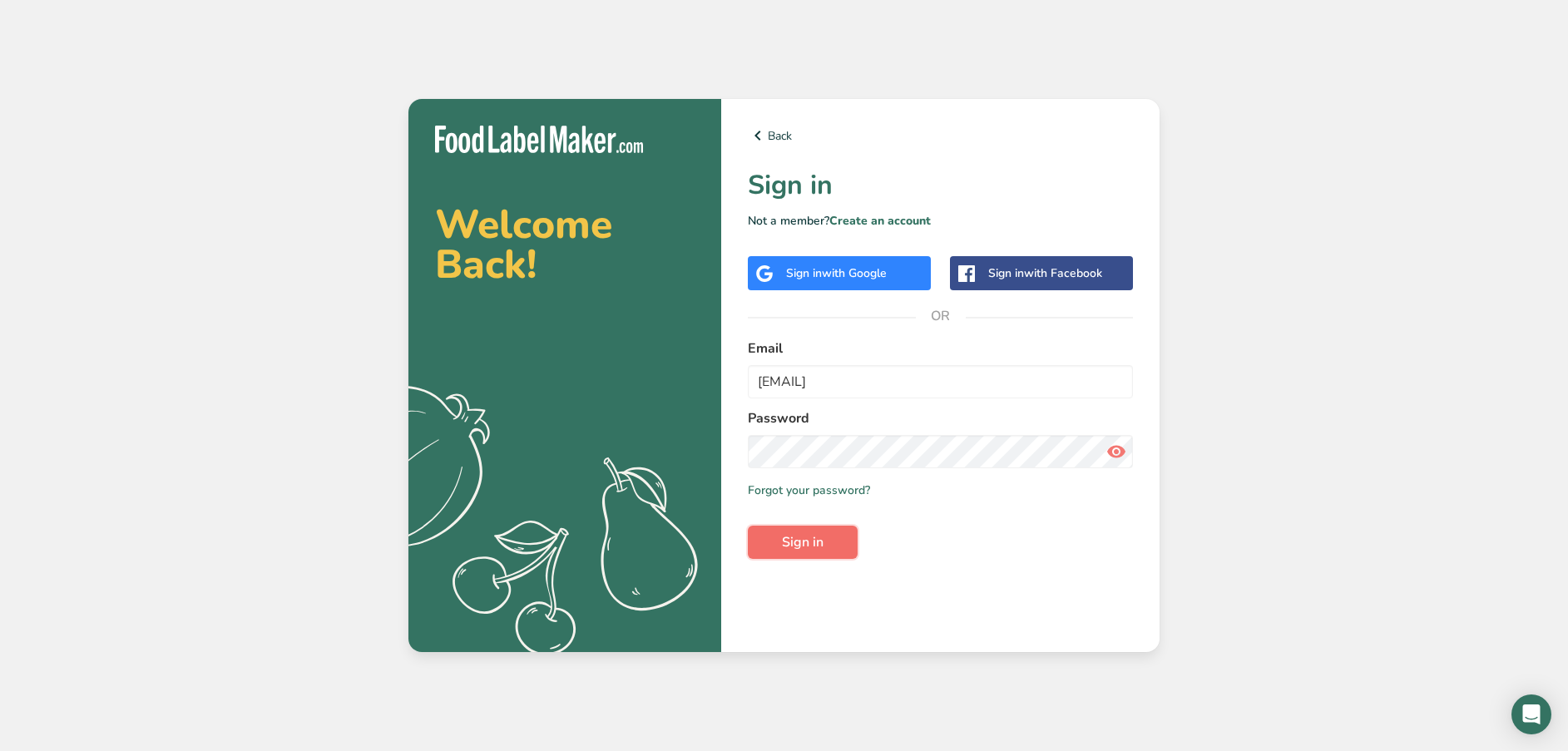 click on "Sign in" at bounding box center [803, 542] 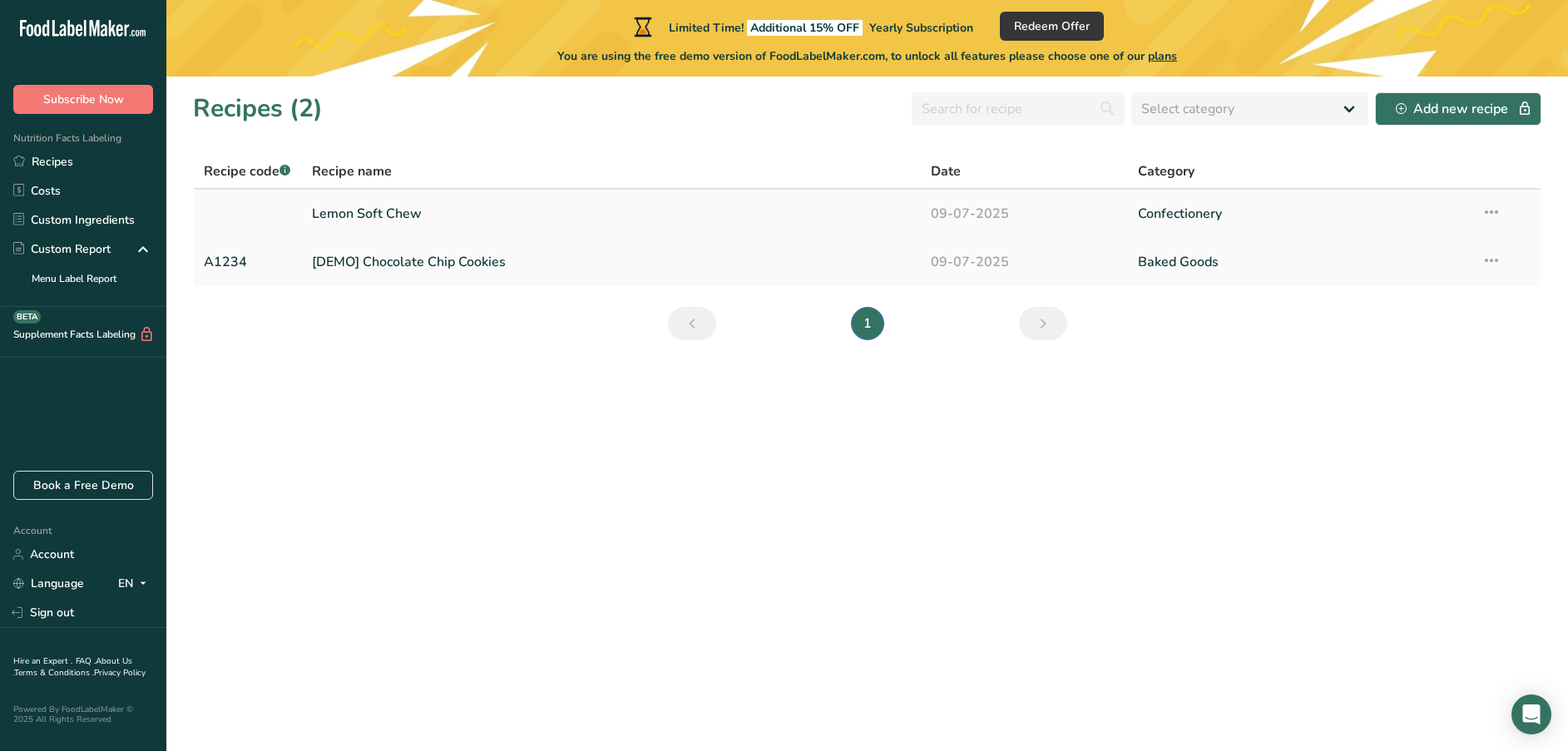click on "Lemon Soft Chew" at bounding box center [611, 214] 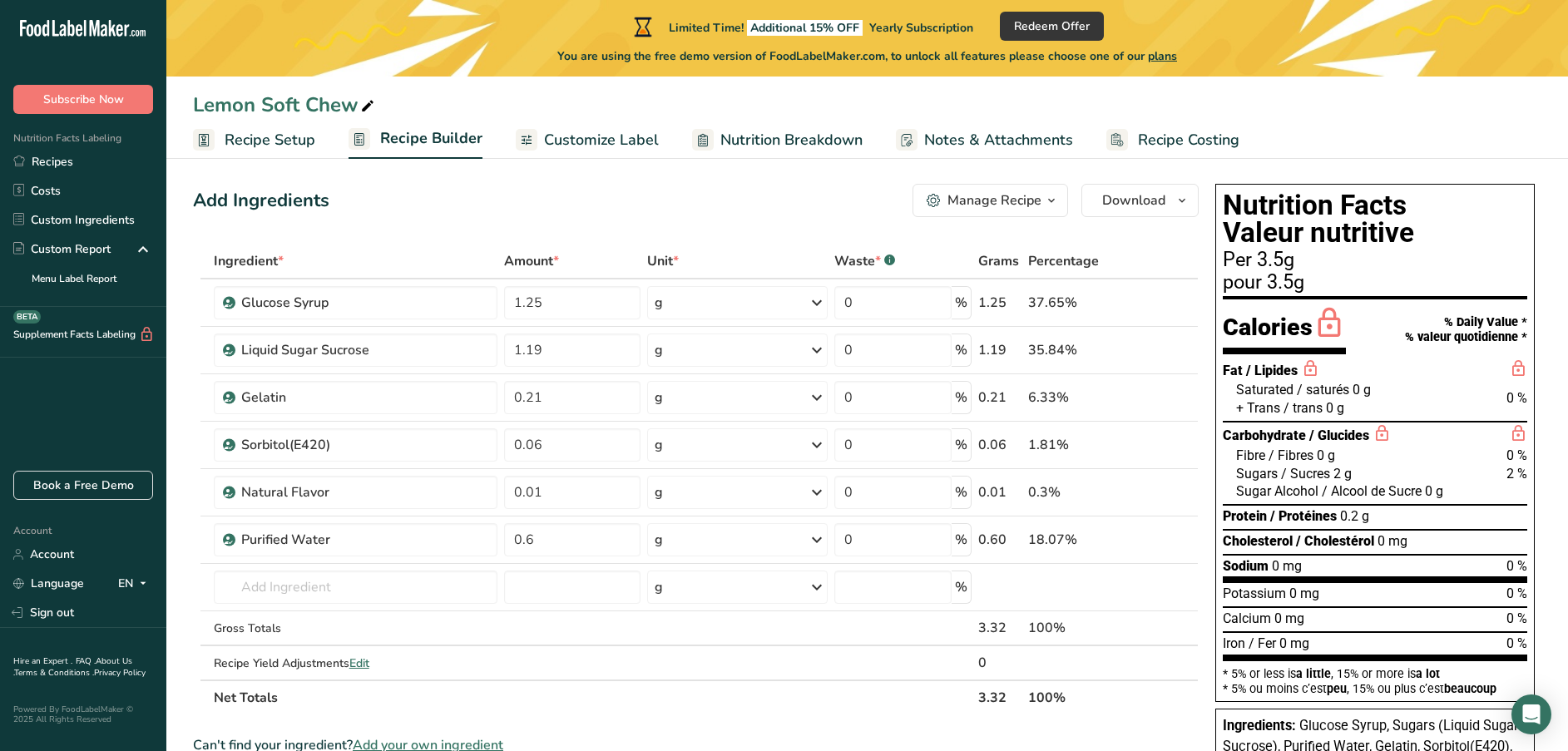 scroll, scrollTop: 0, scrollLeft: 0, axis: both 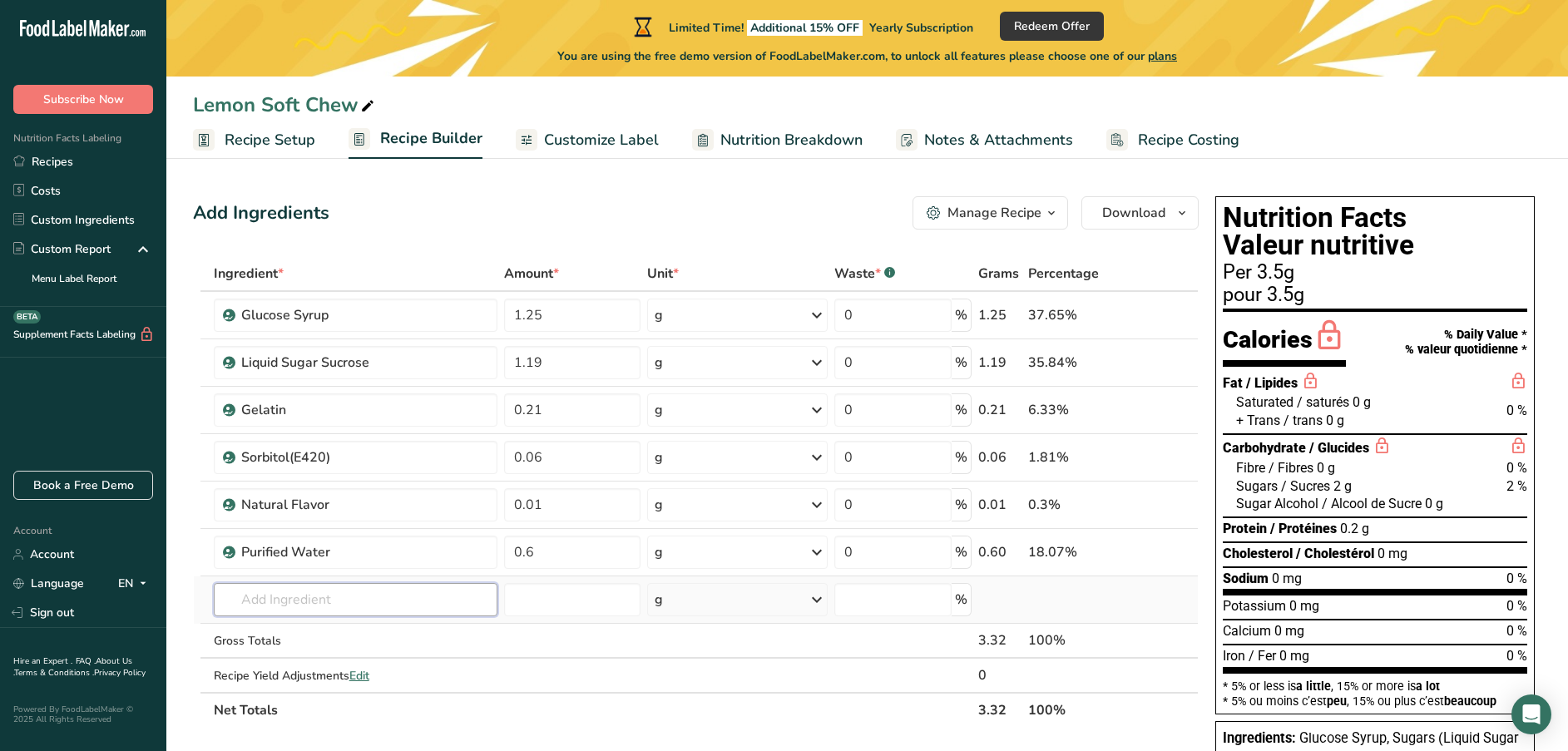 click at bounding box center (355, 600) 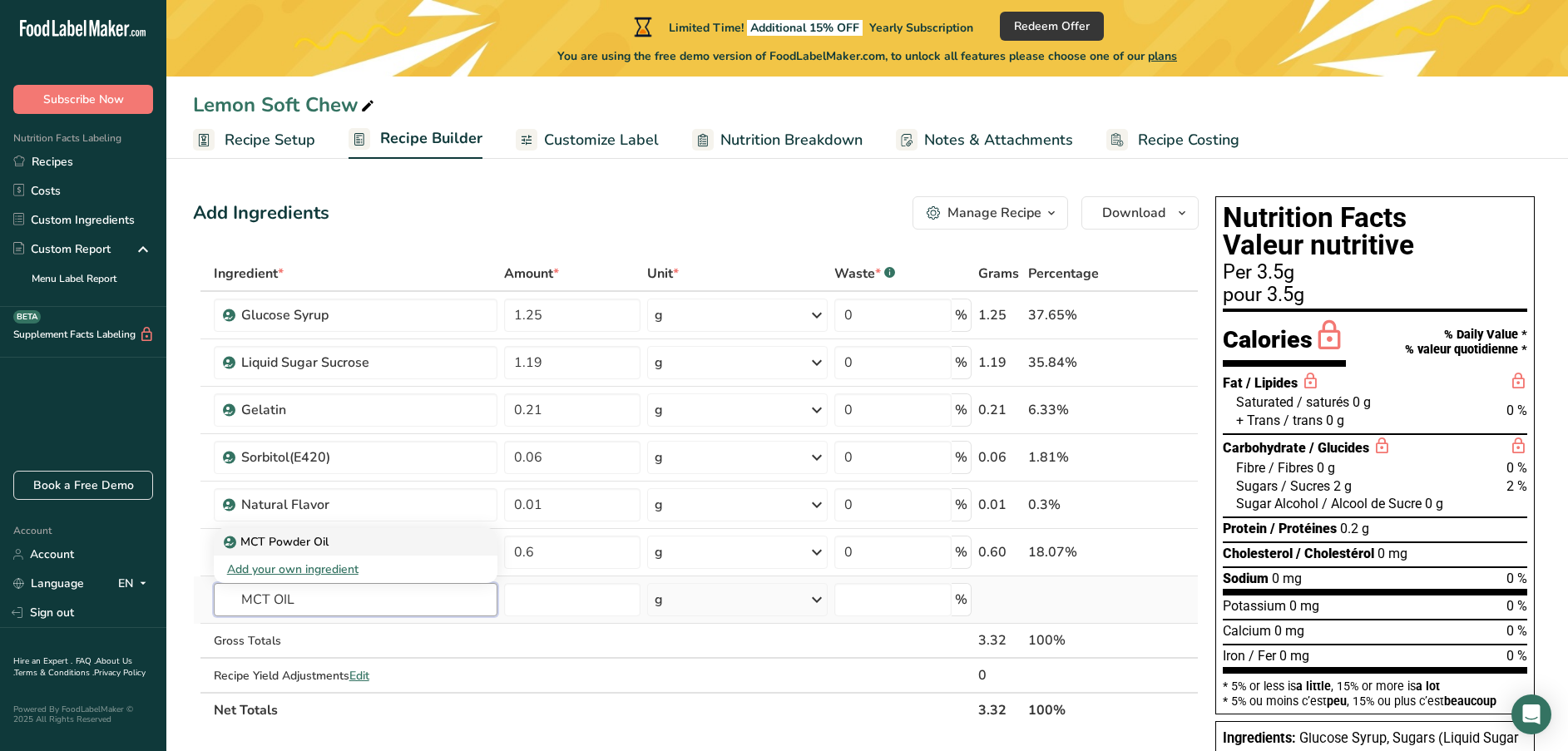 type on "MCT OIL" 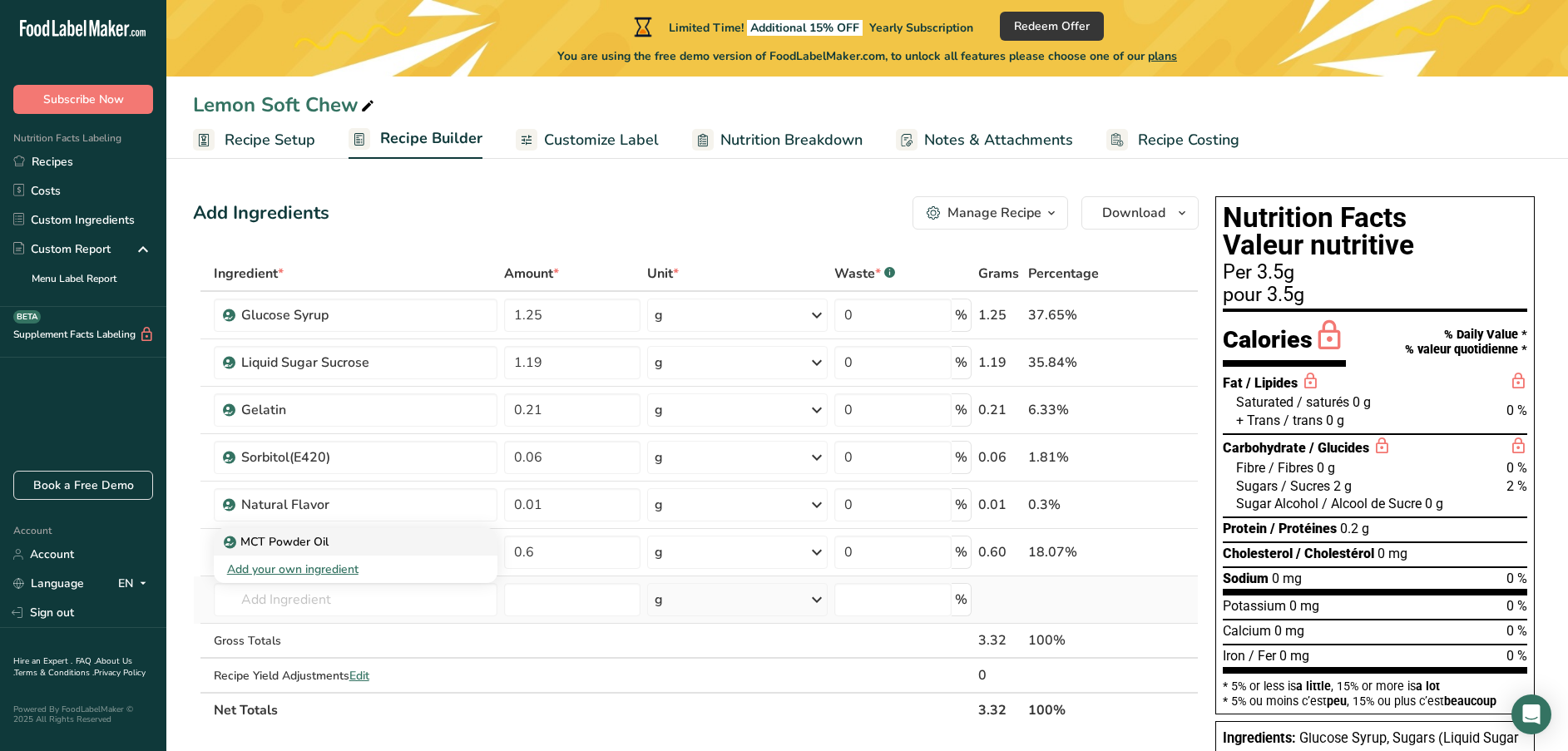 click on "MCT Powder Oil" at bounding box center [278, 541] 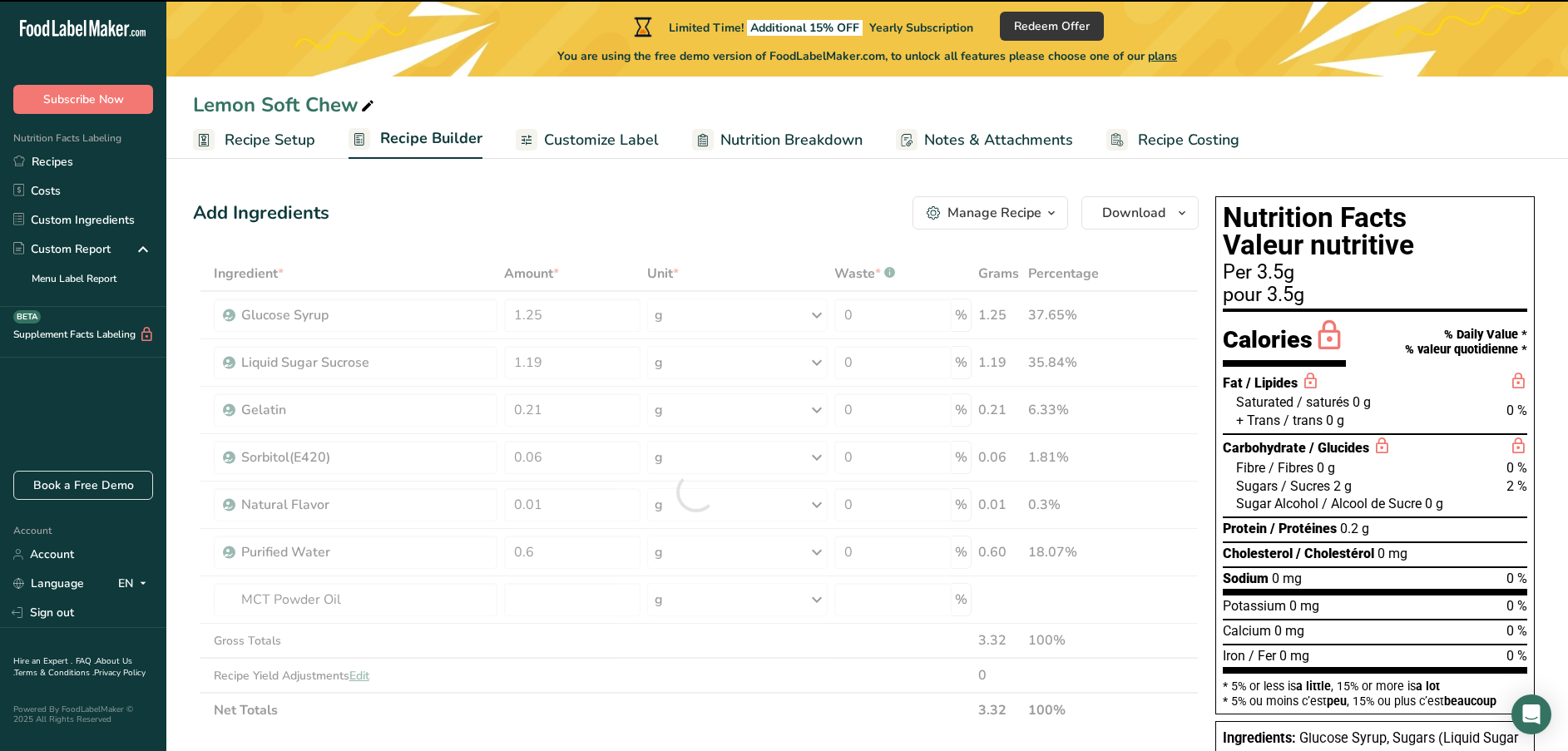 type on "0" 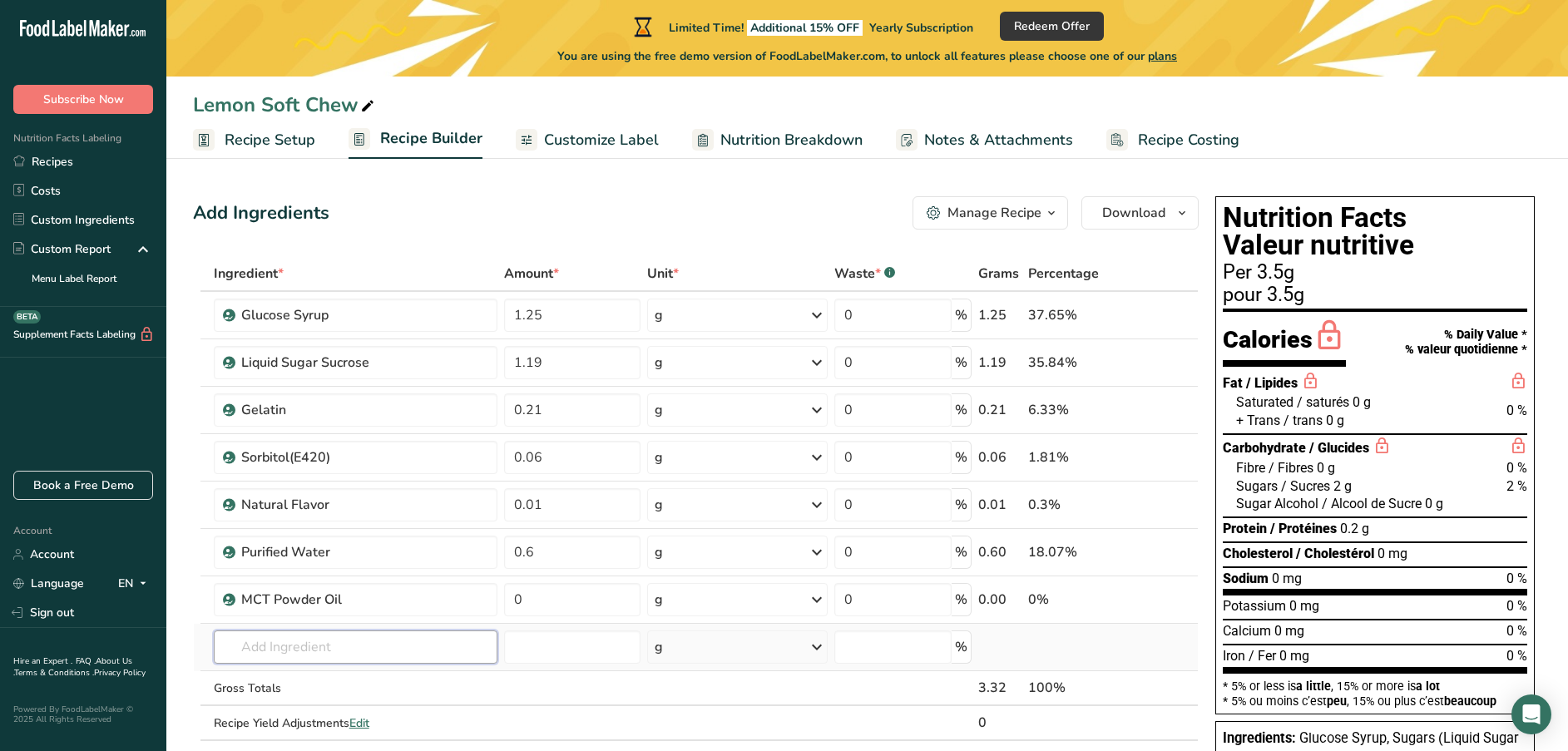 click at bounding box center [355, 647] 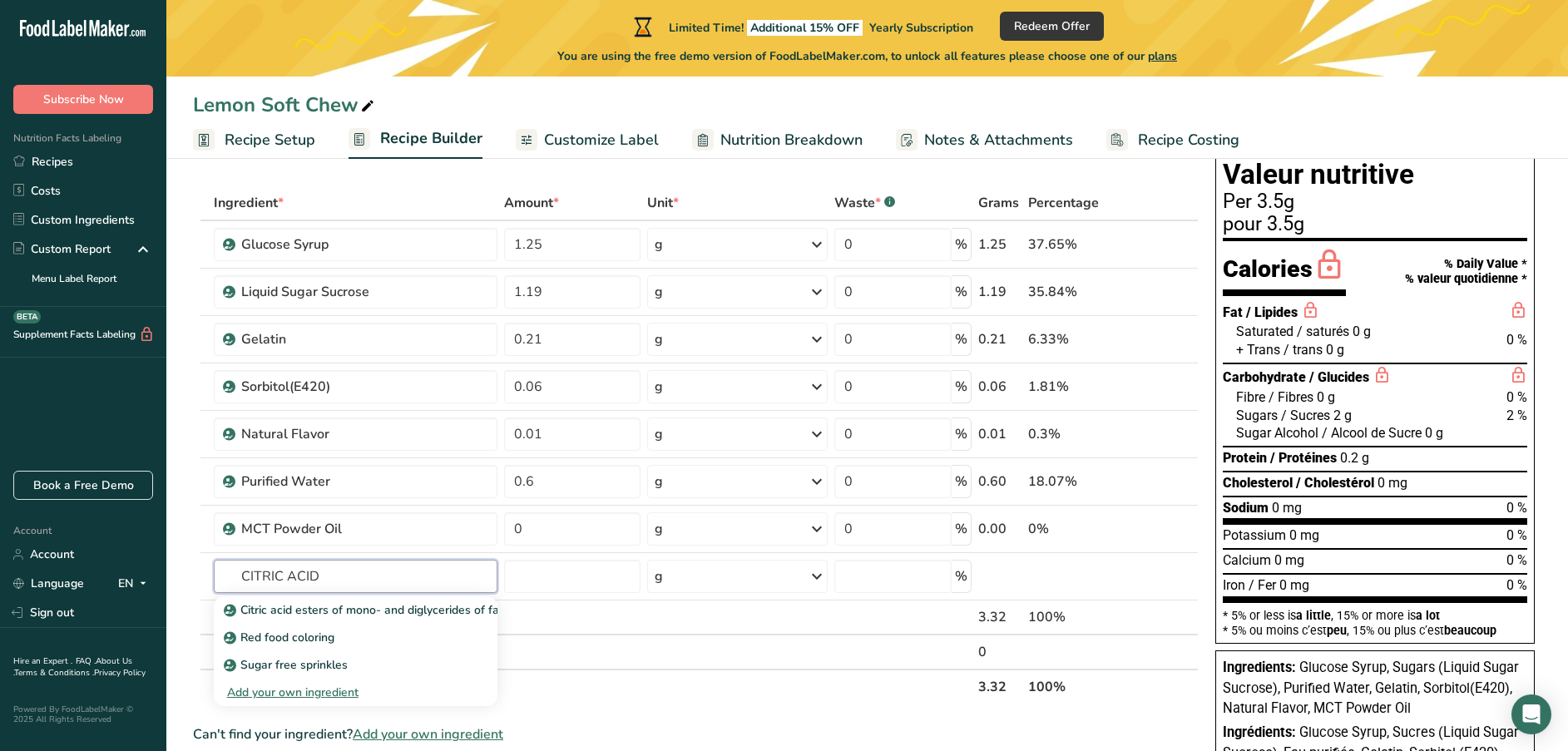 scroll, scrollTop: 72, scrollLeft: 0, axis: vertical 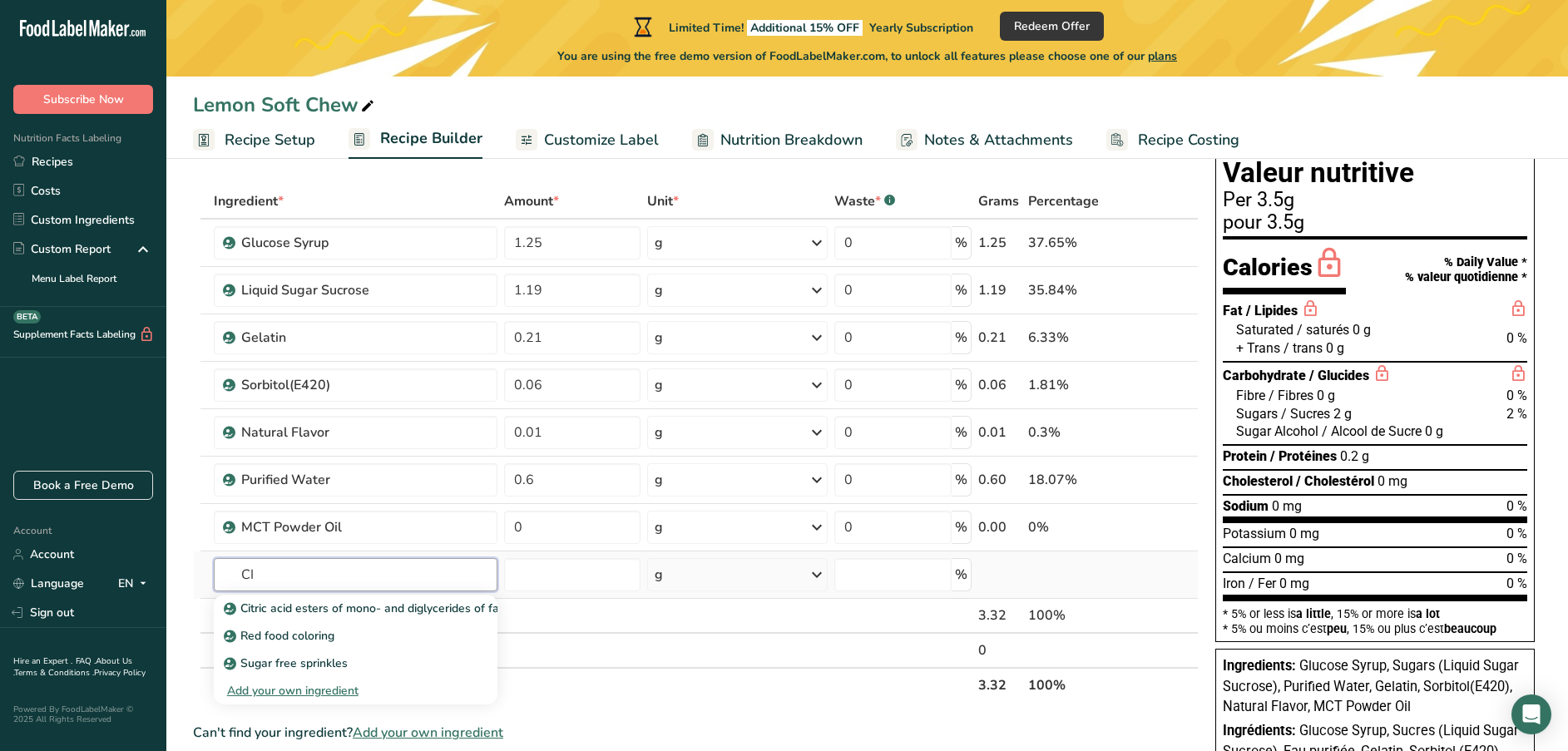 type on "C" 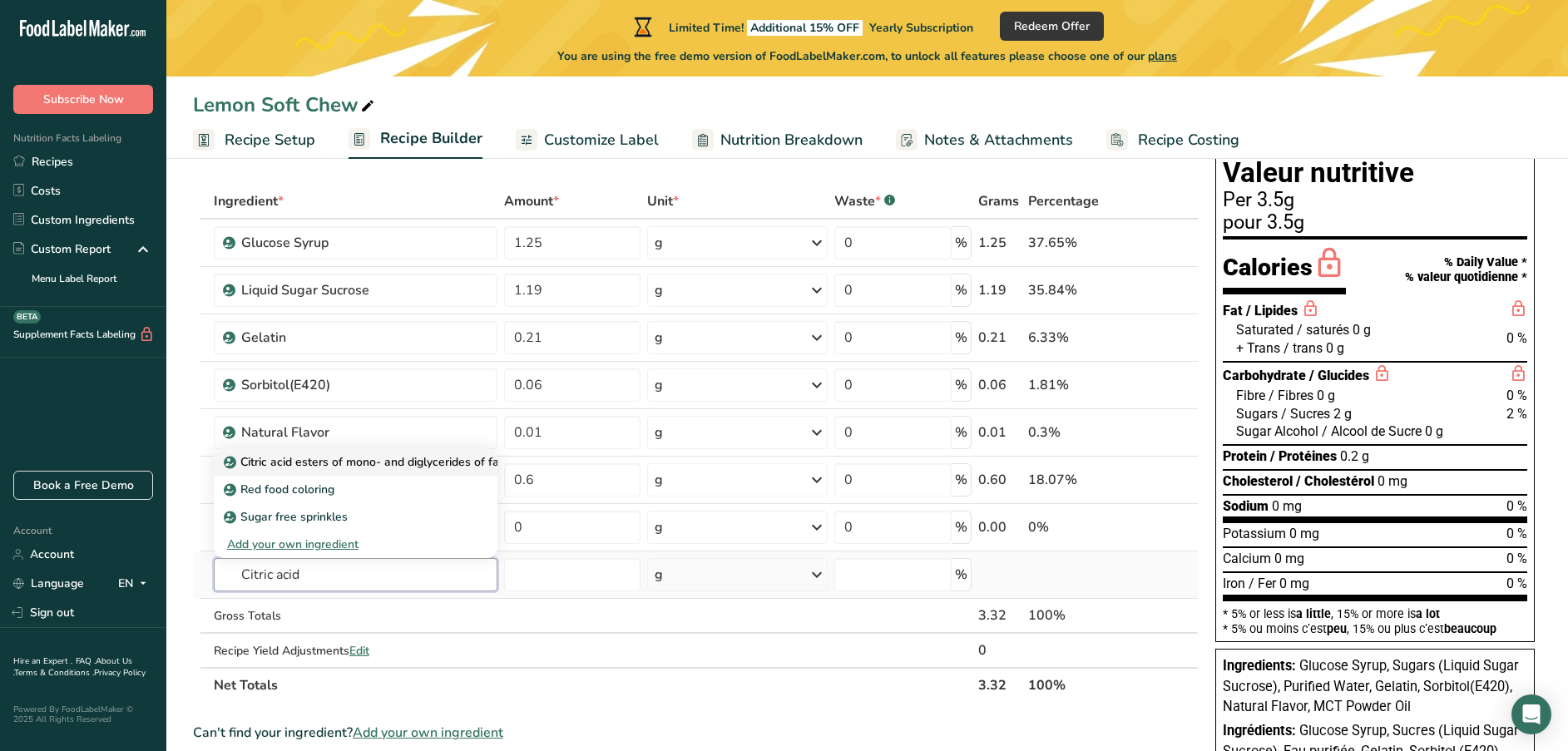 type on "Citric acid" 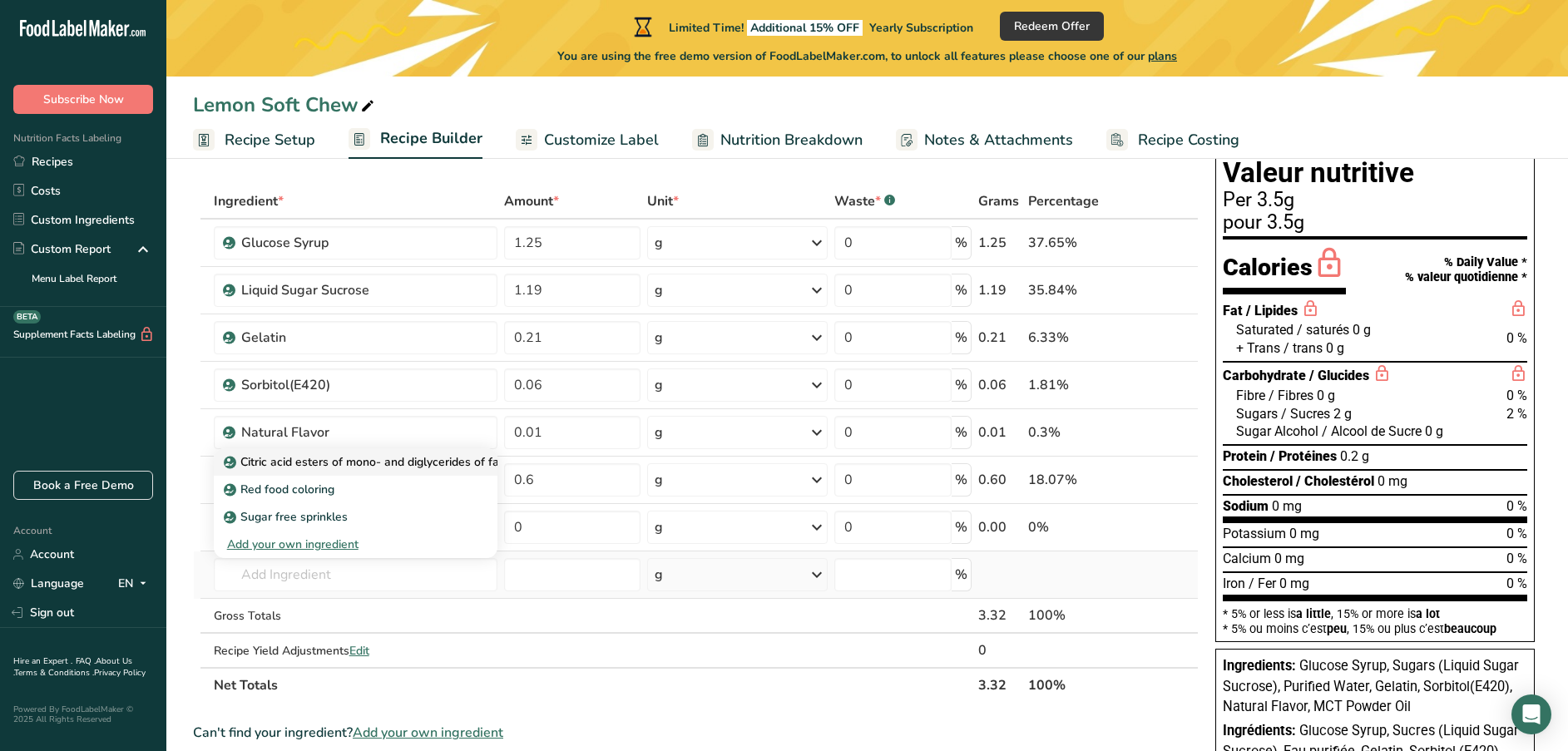 click on "Citric acid esters of mono- and diglycerides of fatty acids (E472c)" at bounding box center [408, 462] 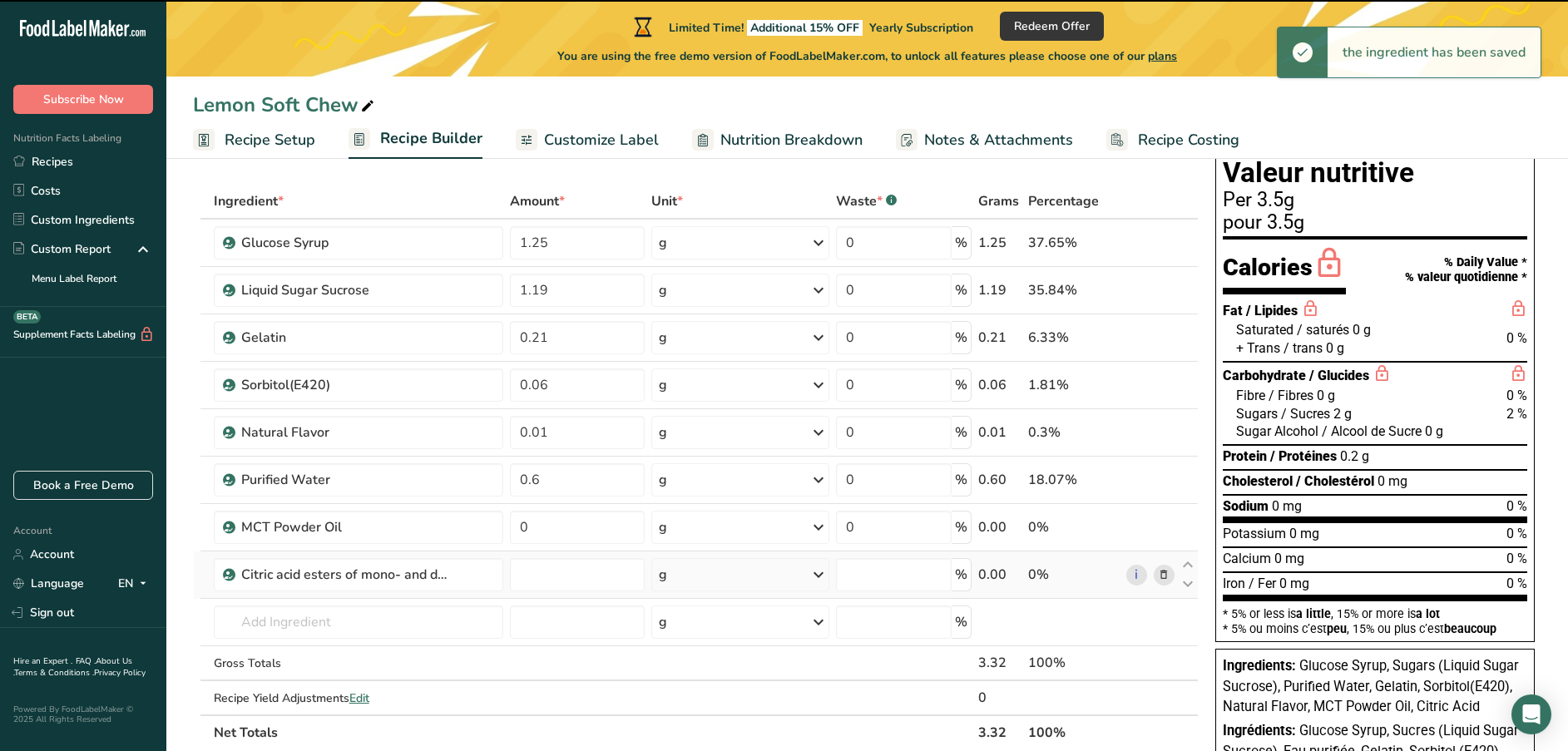type on "0" 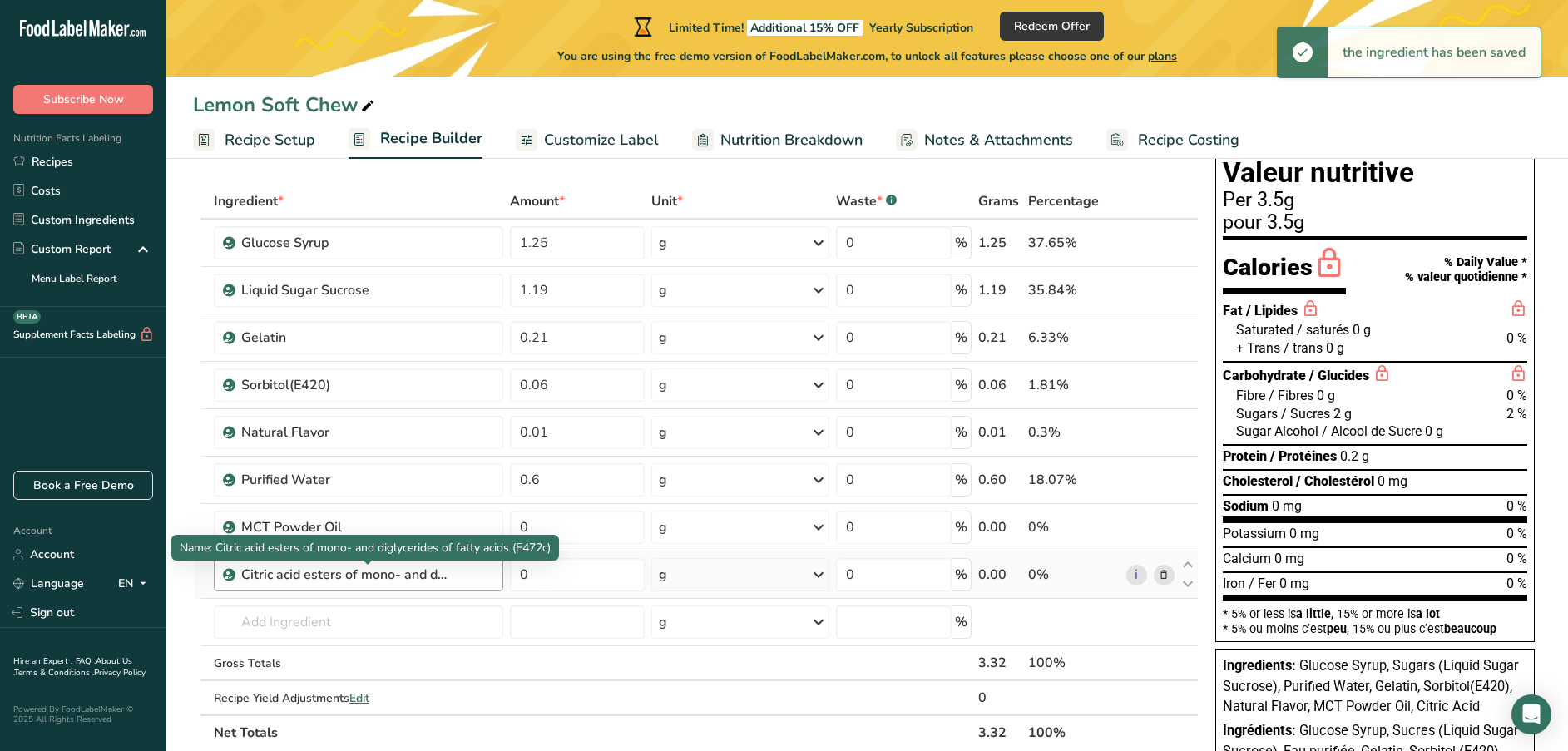 click on "Citric acid esters of mono- and diglycerides of fatty acids (E472c)" at bounding box center (345, 575) 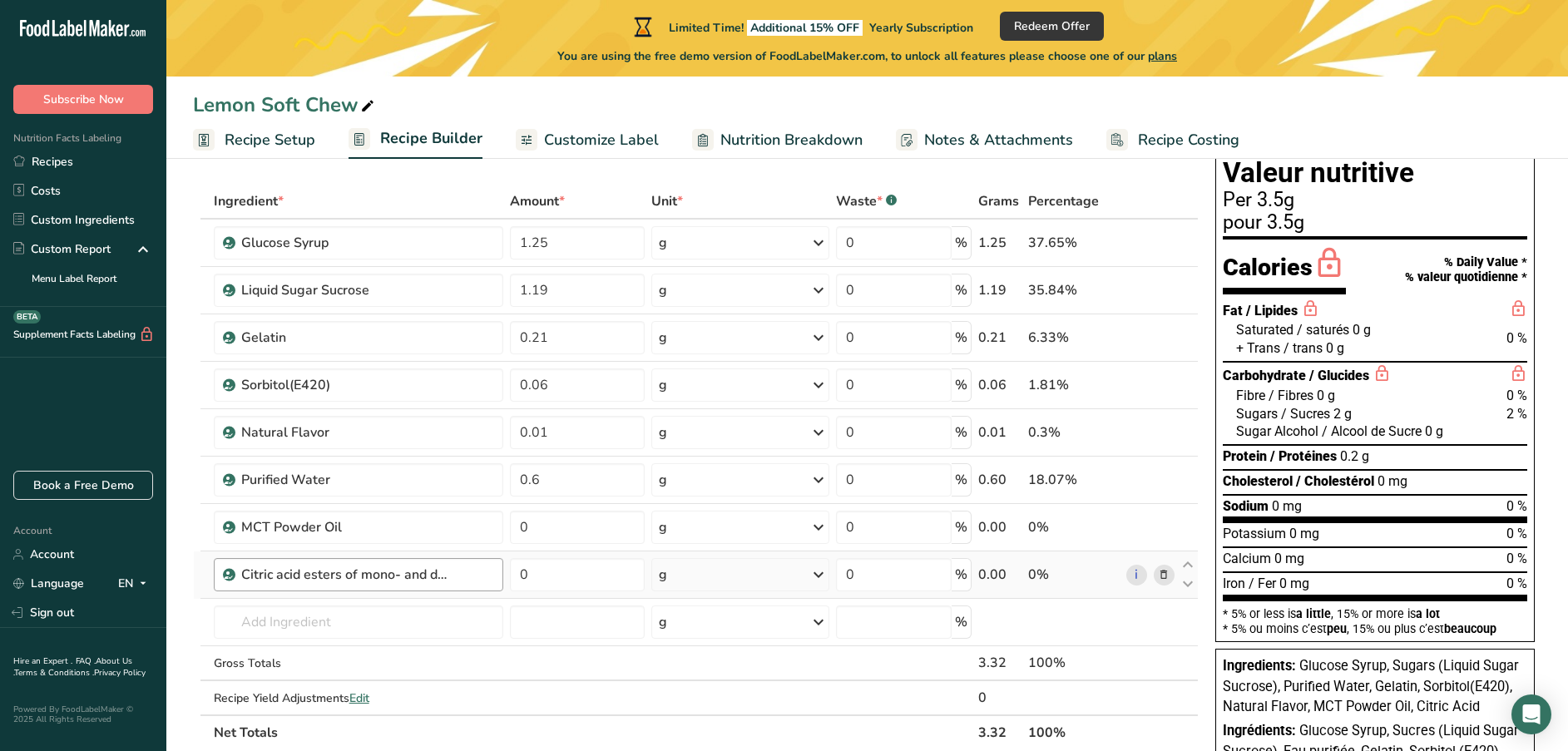 click on "Citric acid esters of mono- and diglycerides of fatty acids (E472c)" at bounding box center (345, 575) 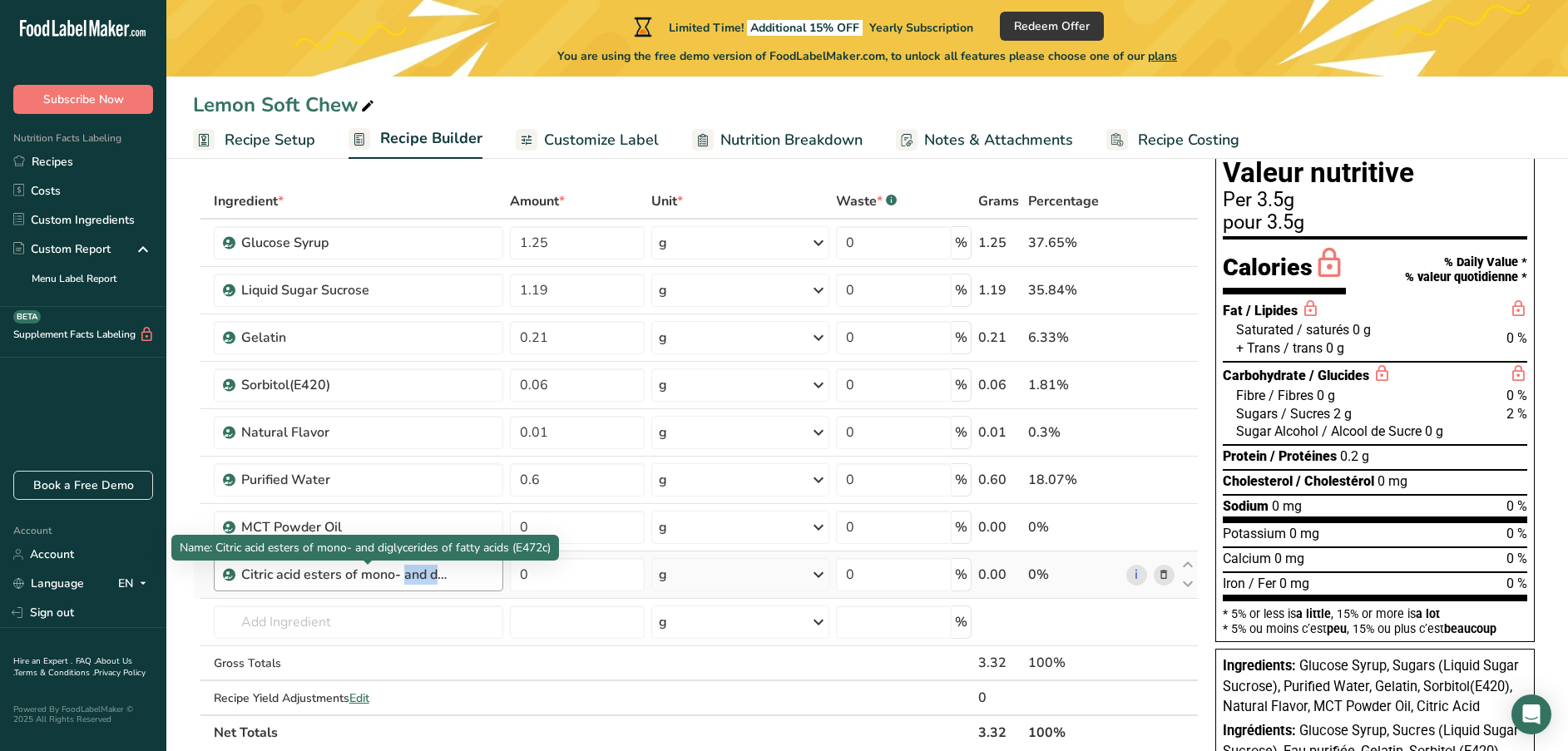 drag, startPoint x: 308, startPoint y: 576, endPoint x: 422, endPoint y: 588, distance: 114.62984 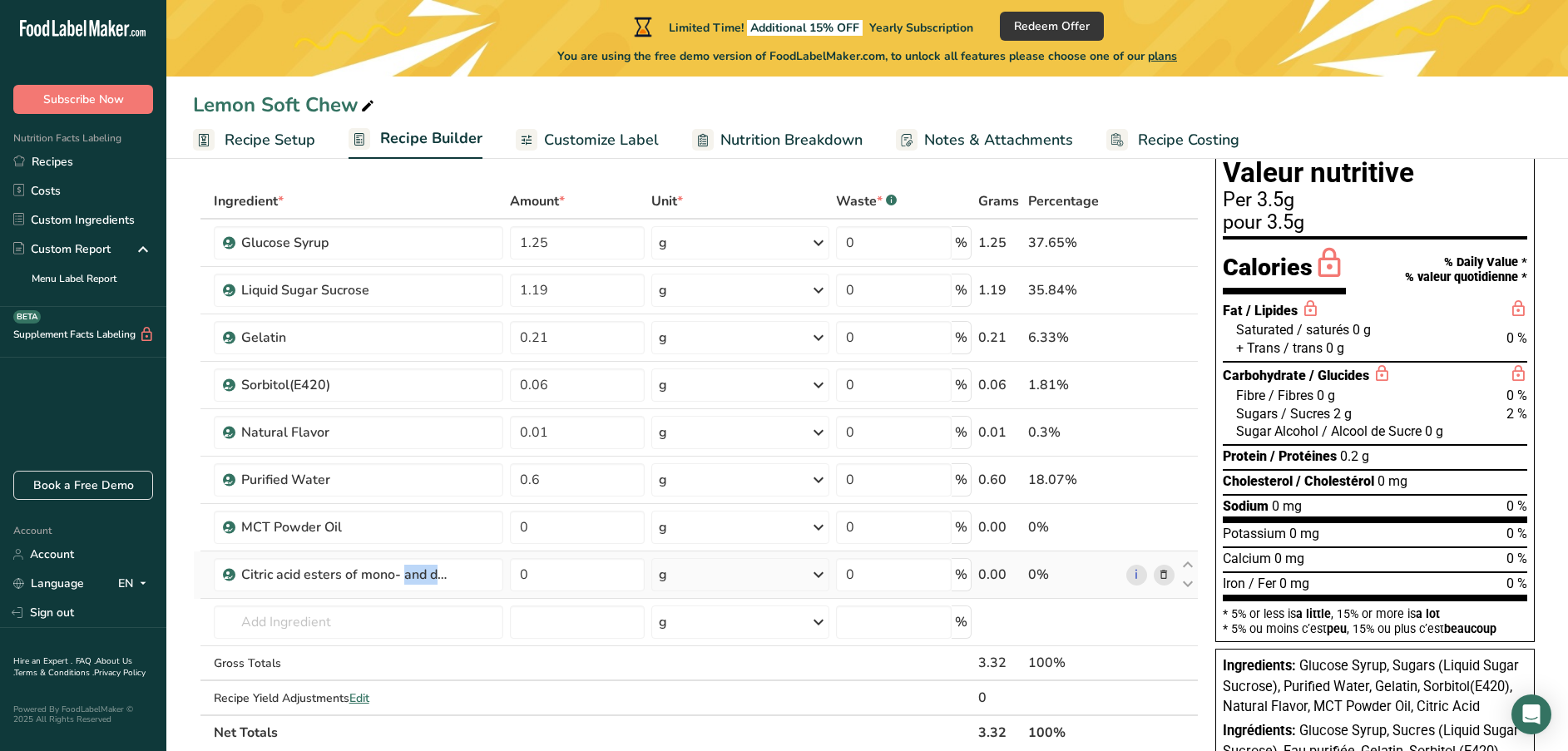 click at bounding box center (1164, 575) 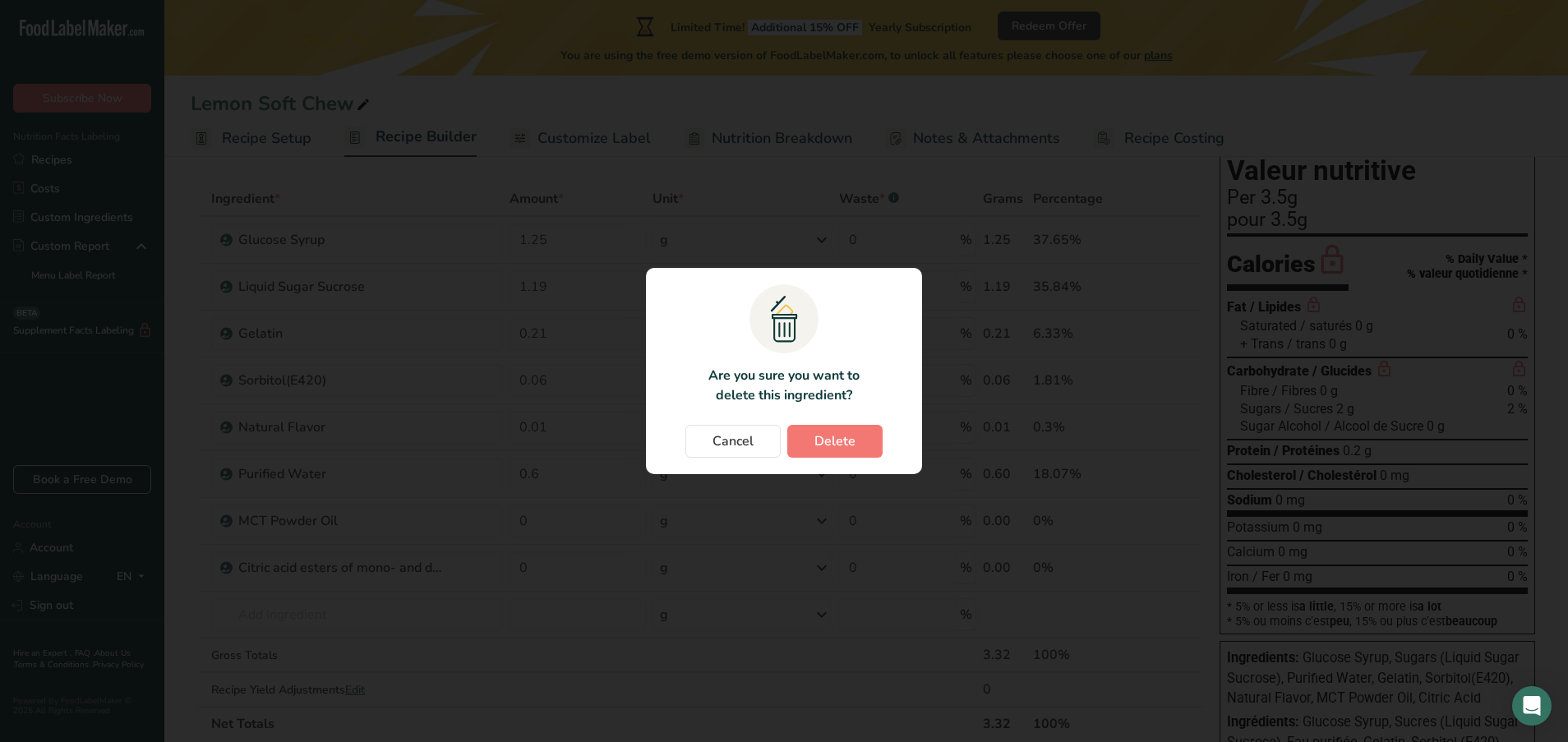 click on ".a{fill:#f5f3ed;}.b,.e{fill:#0f393a;}.c{fill:none;}.d{fill:#f2c549;}.e{stroke:rgba(0,0,0,0);stroke-miterlimit:10;}
Are you sure you want to delete this ingredient?
Cancel
Delete" at bounding box center (784, 371) 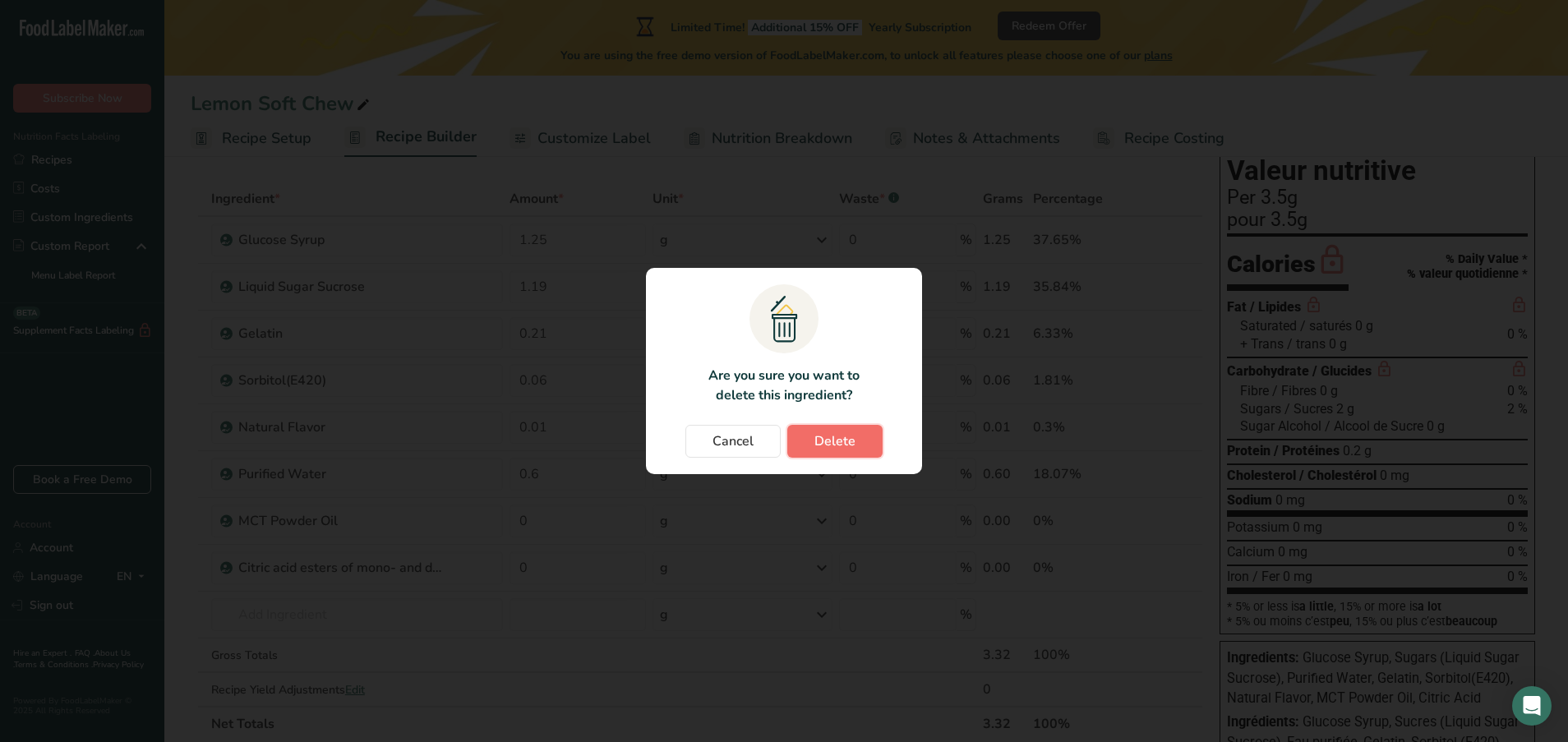 click on "Delete" at bounding box center [835, 441] 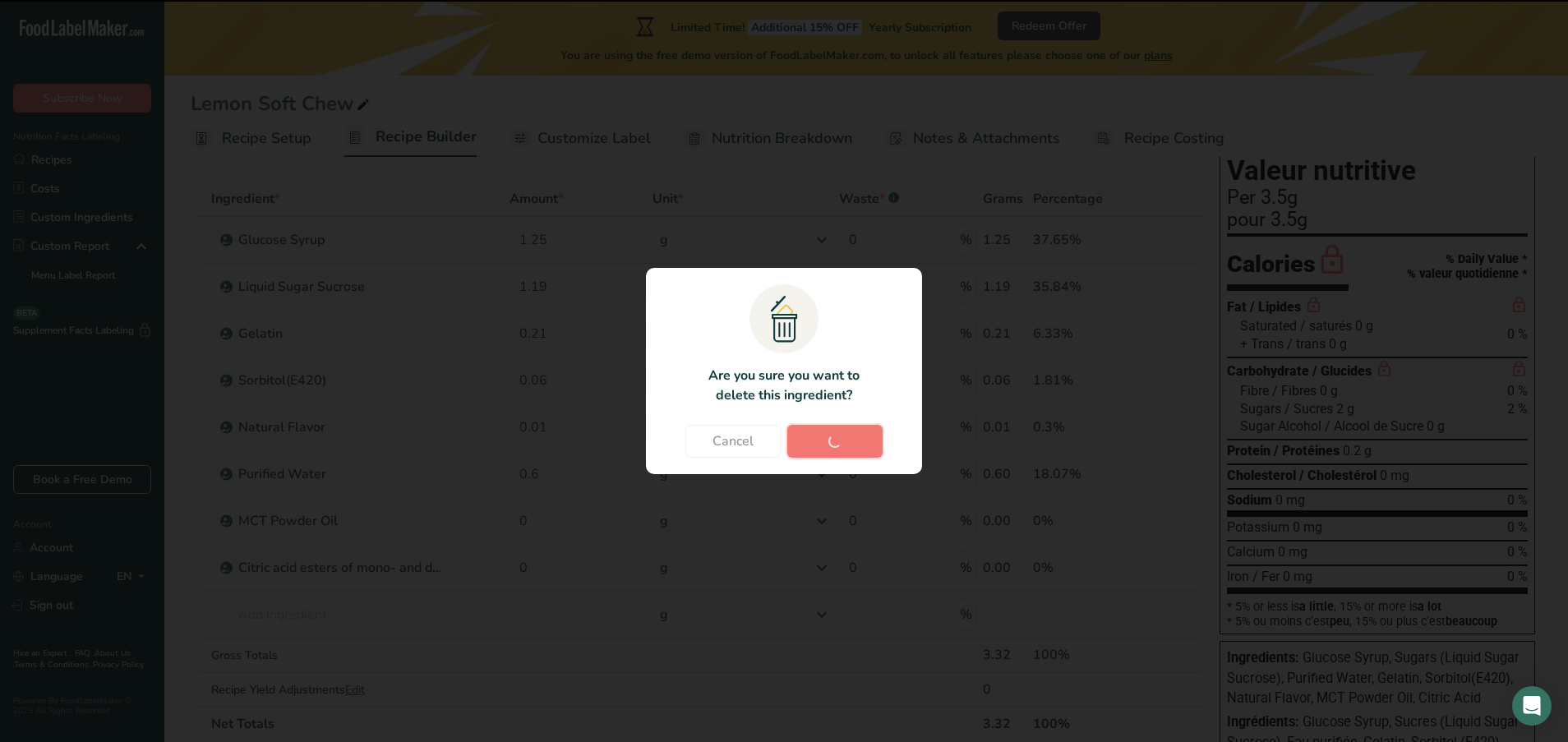 type 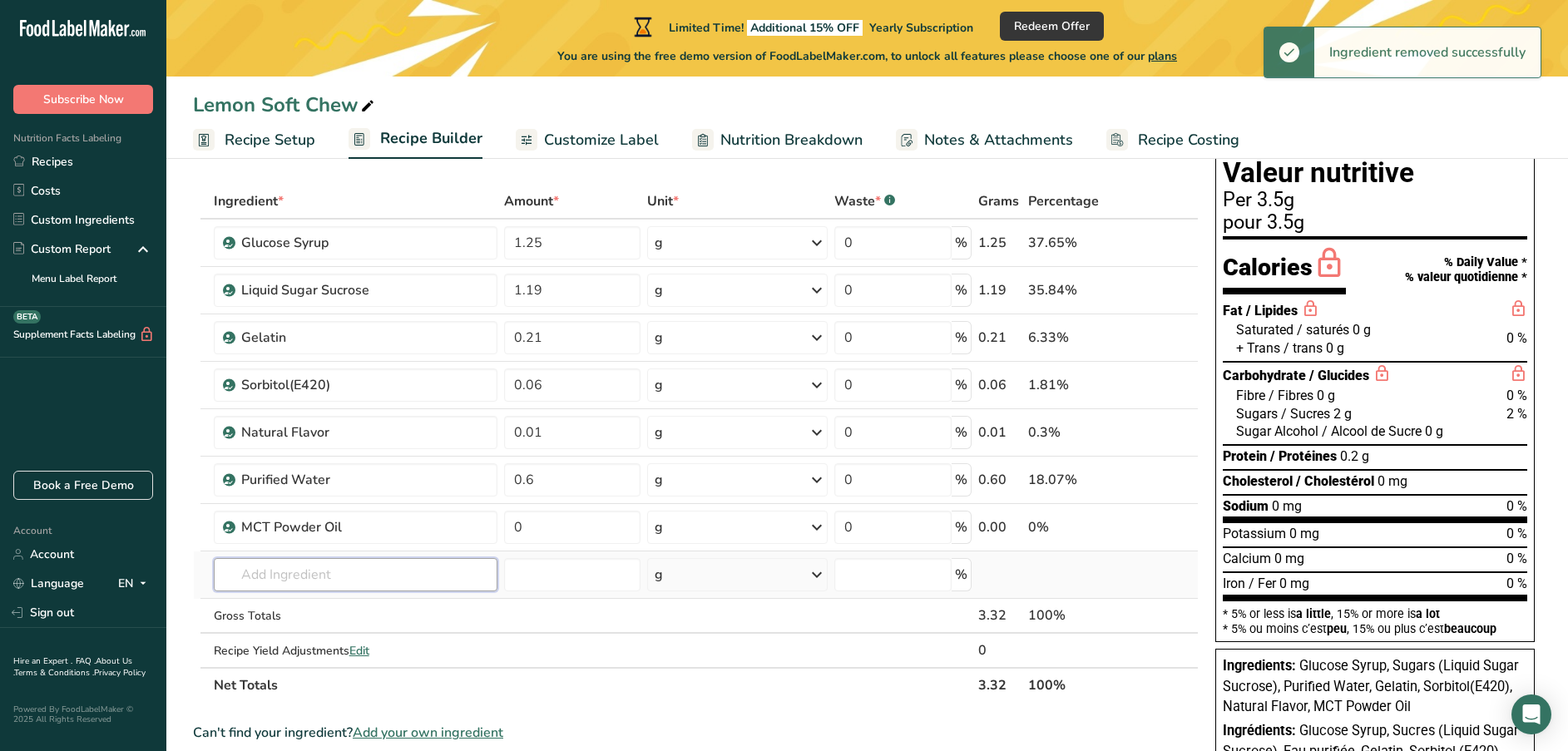 click at bounding box center [355, 575] 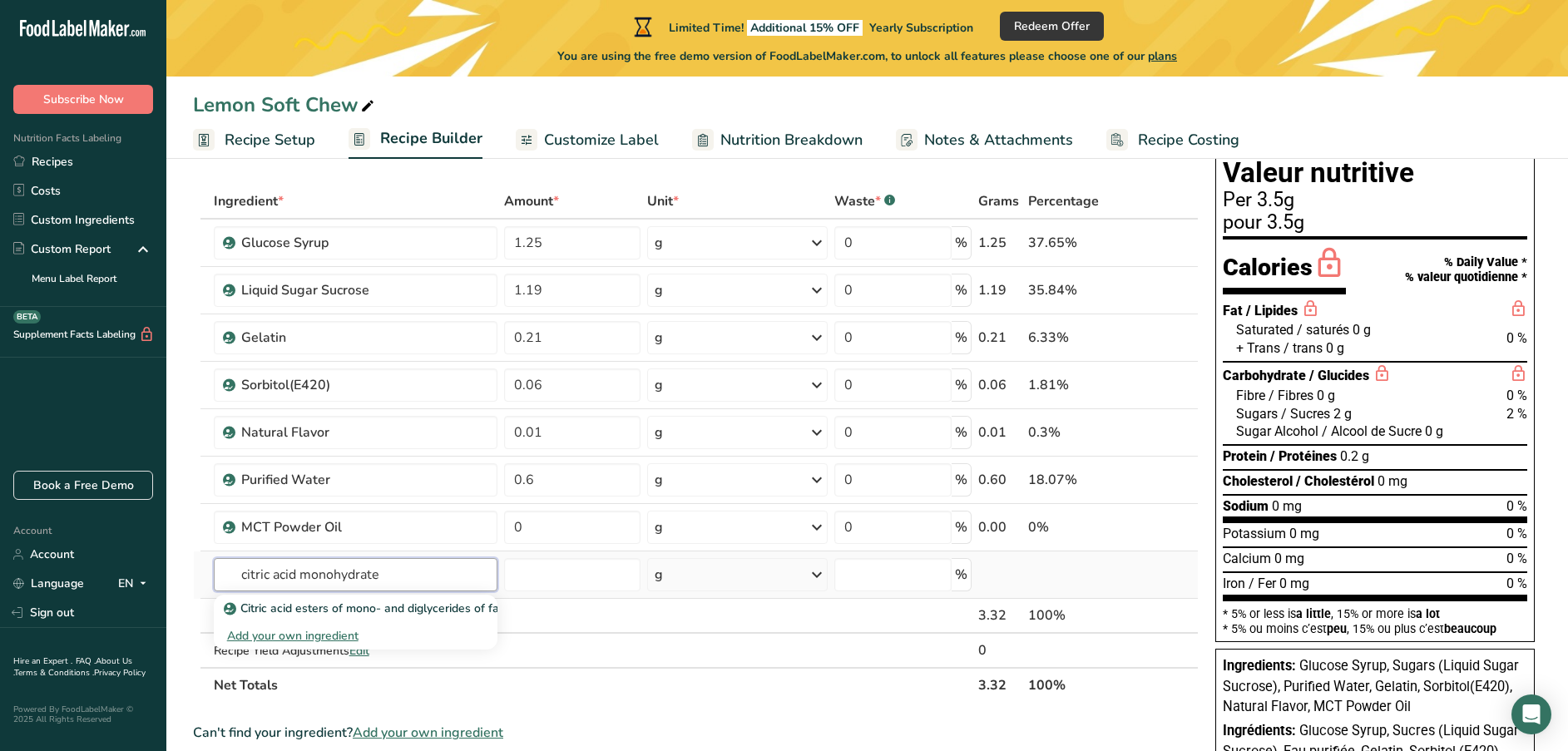 type on "citric acid monohydrate" 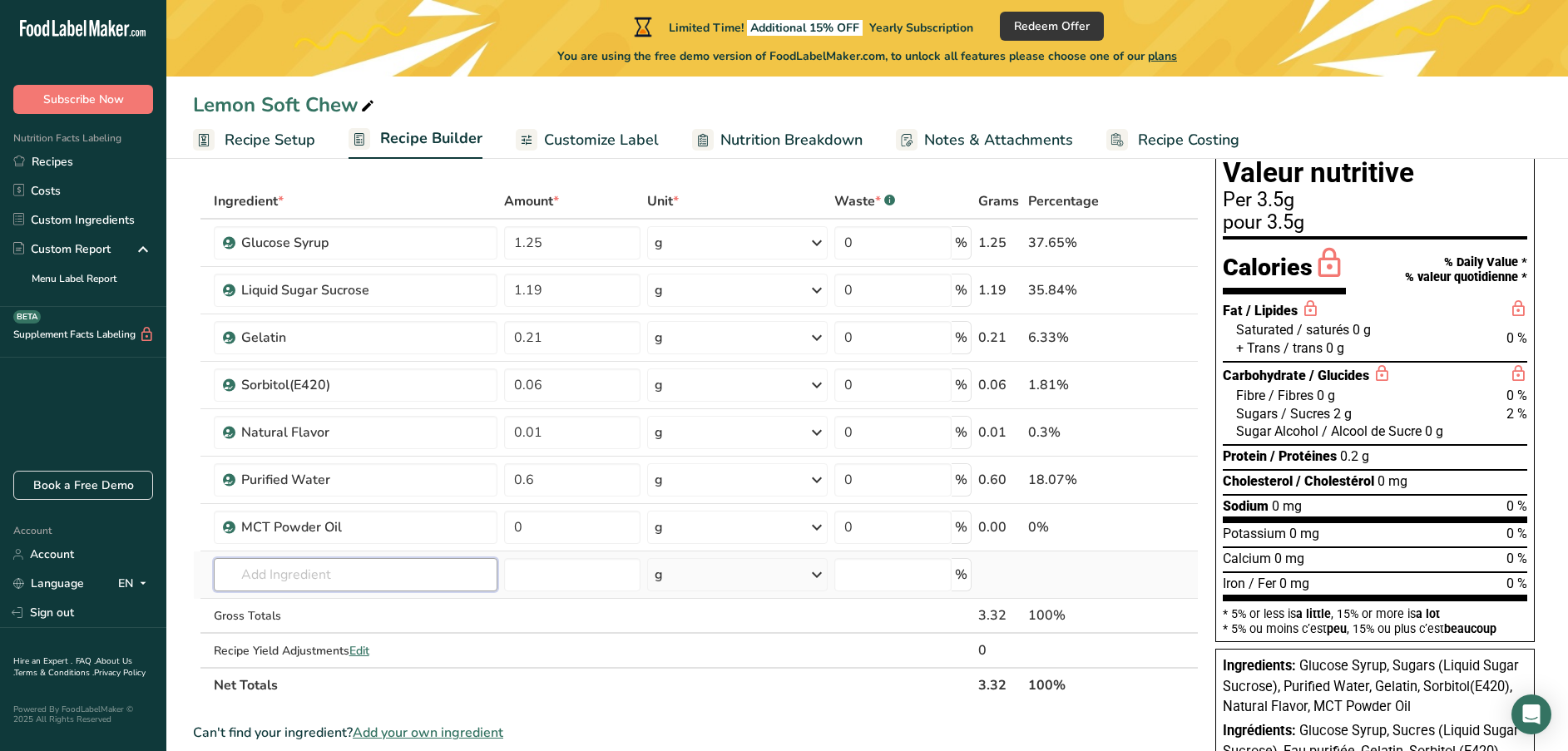 click at bounding box center [355, 575] 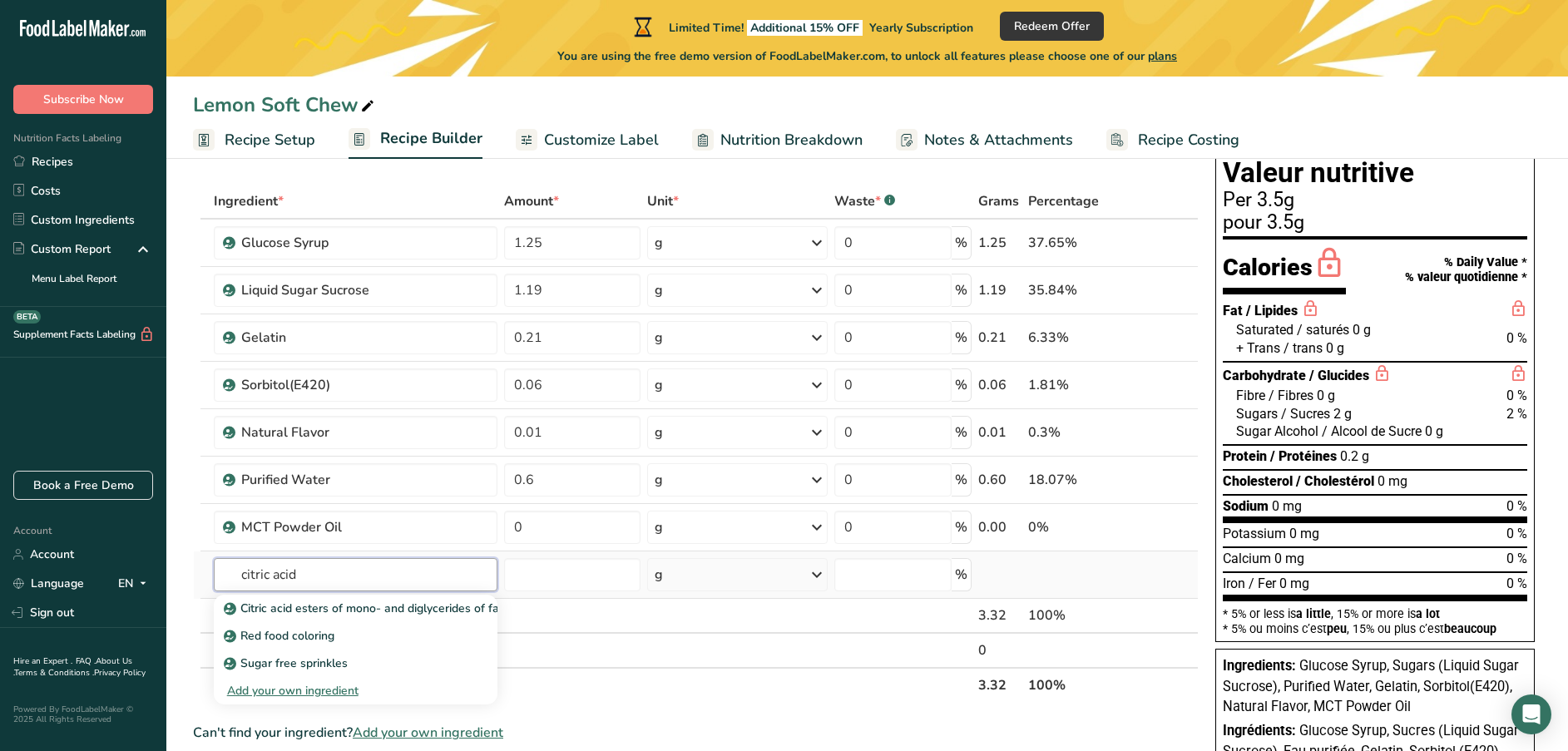 type on "citric acid" 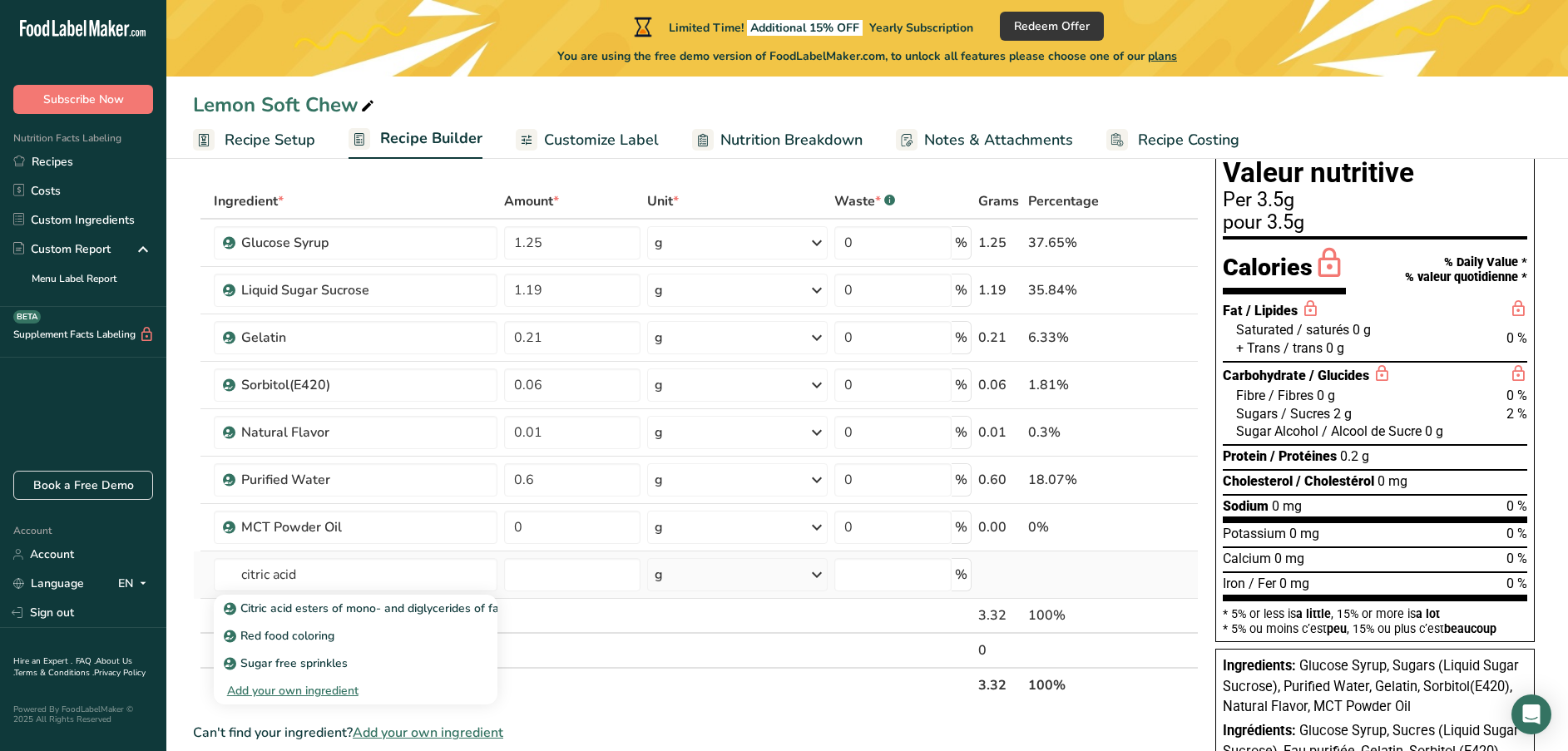 type 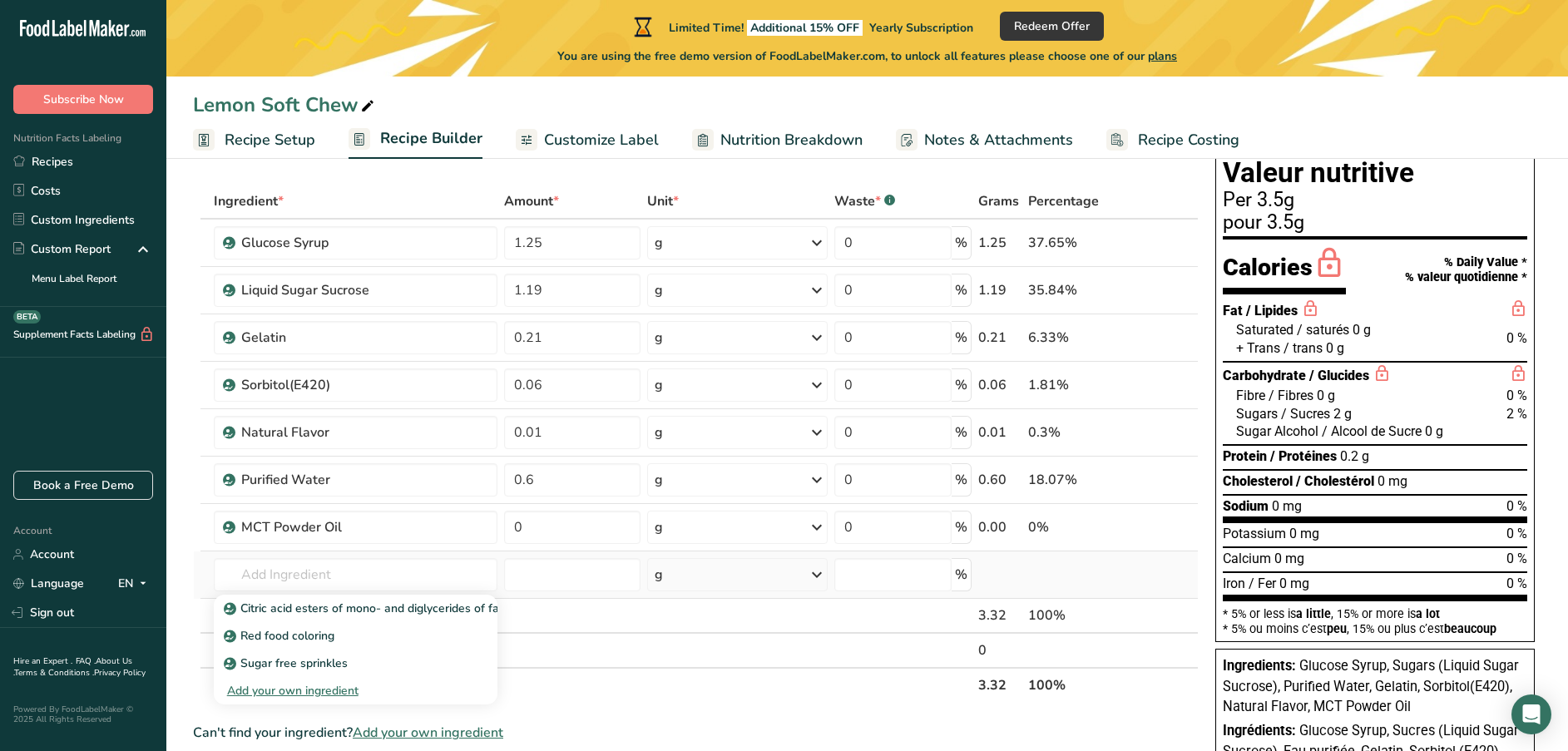 click on "Add your own ingredient" at bounding box center [355, 690] 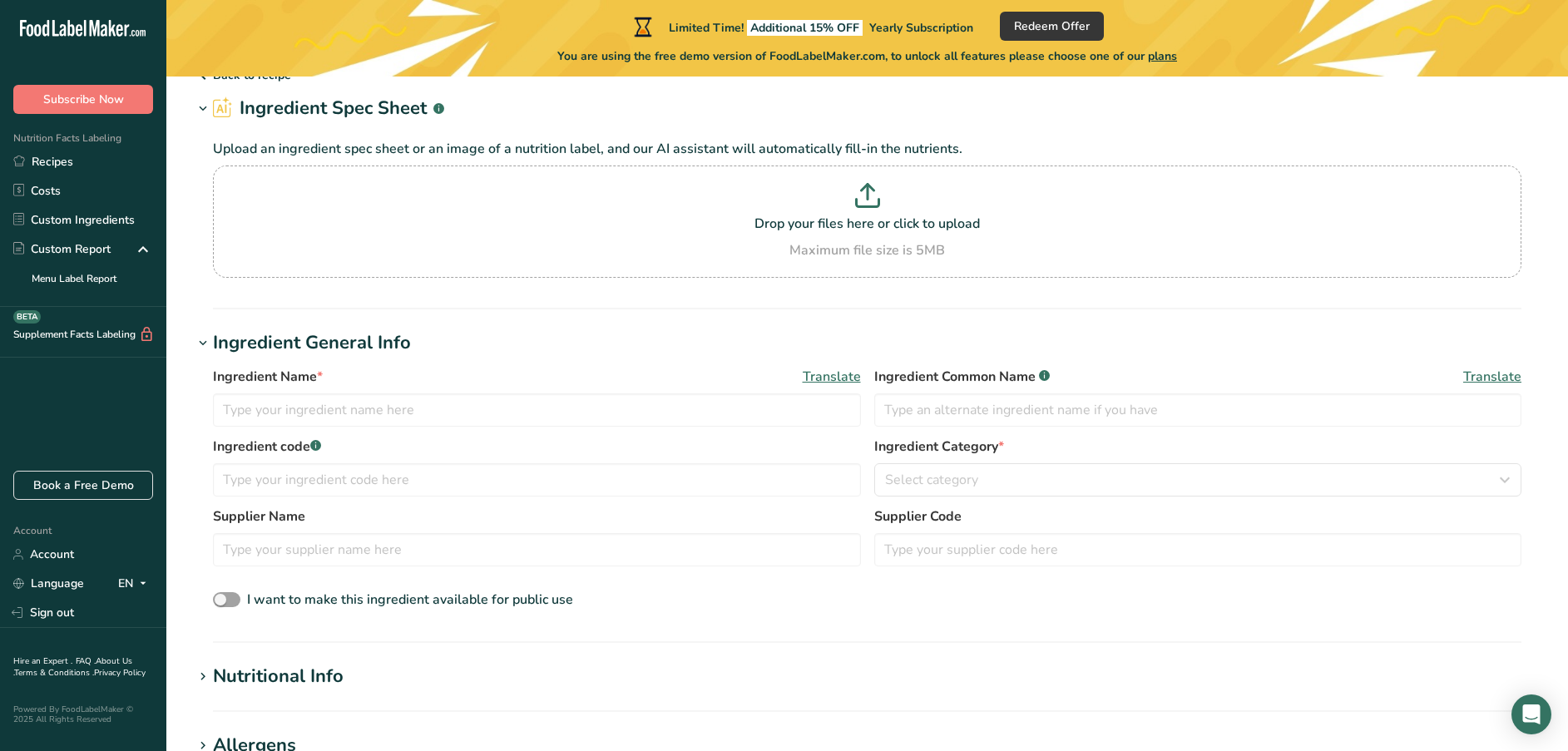 scroll, scrollTop: 0, scrollLeft: 0, axis: both 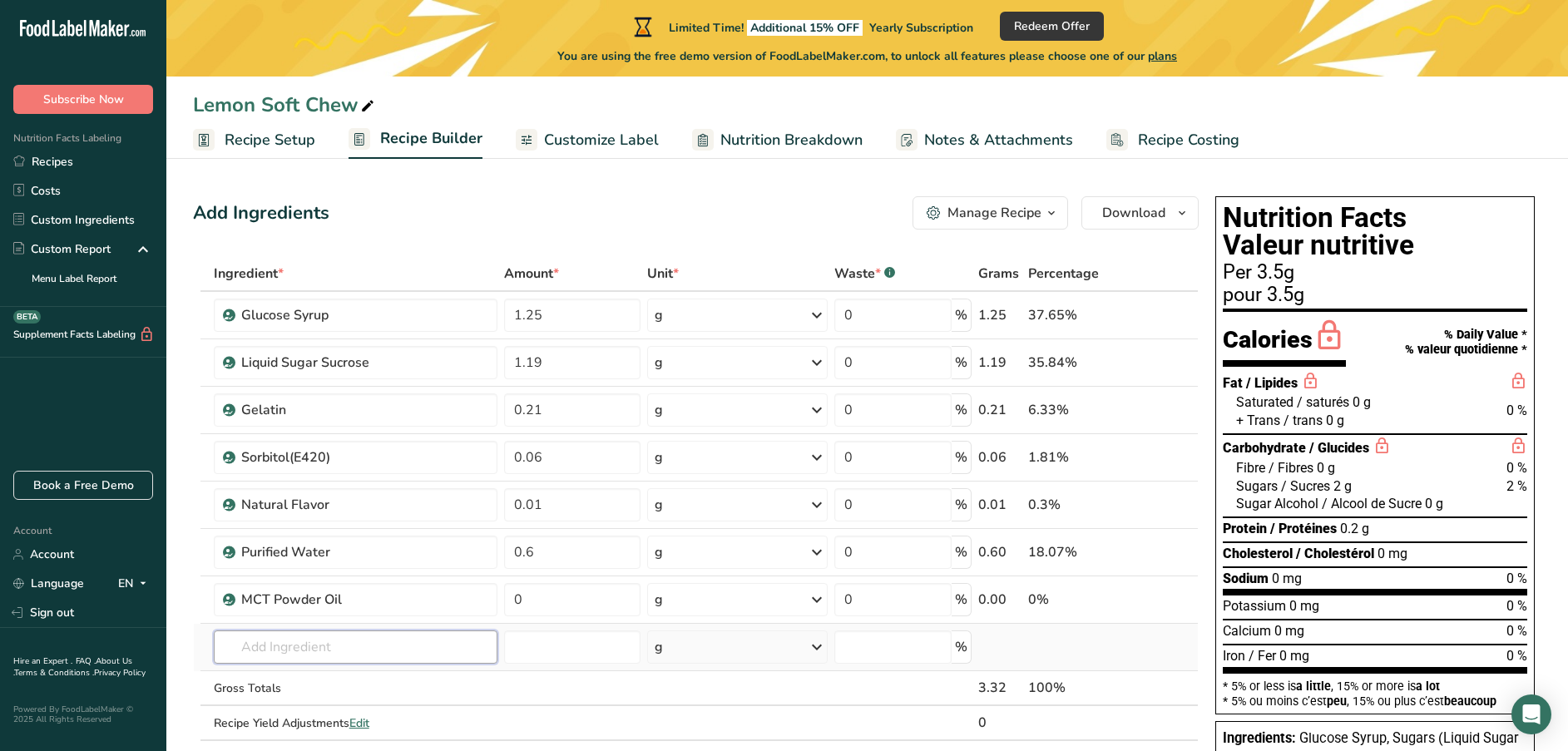 click at bounding box center (355, 647) 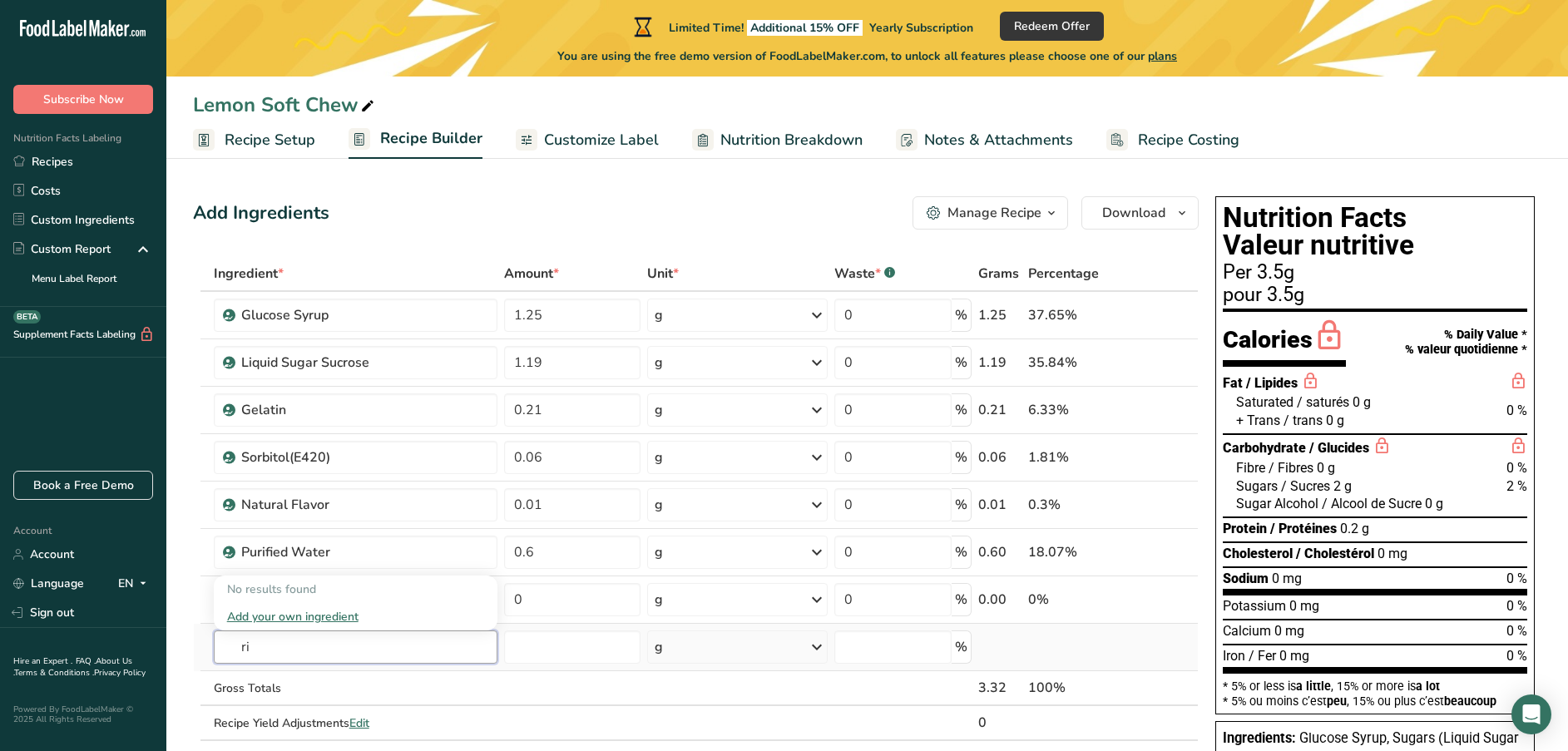 type on "r" 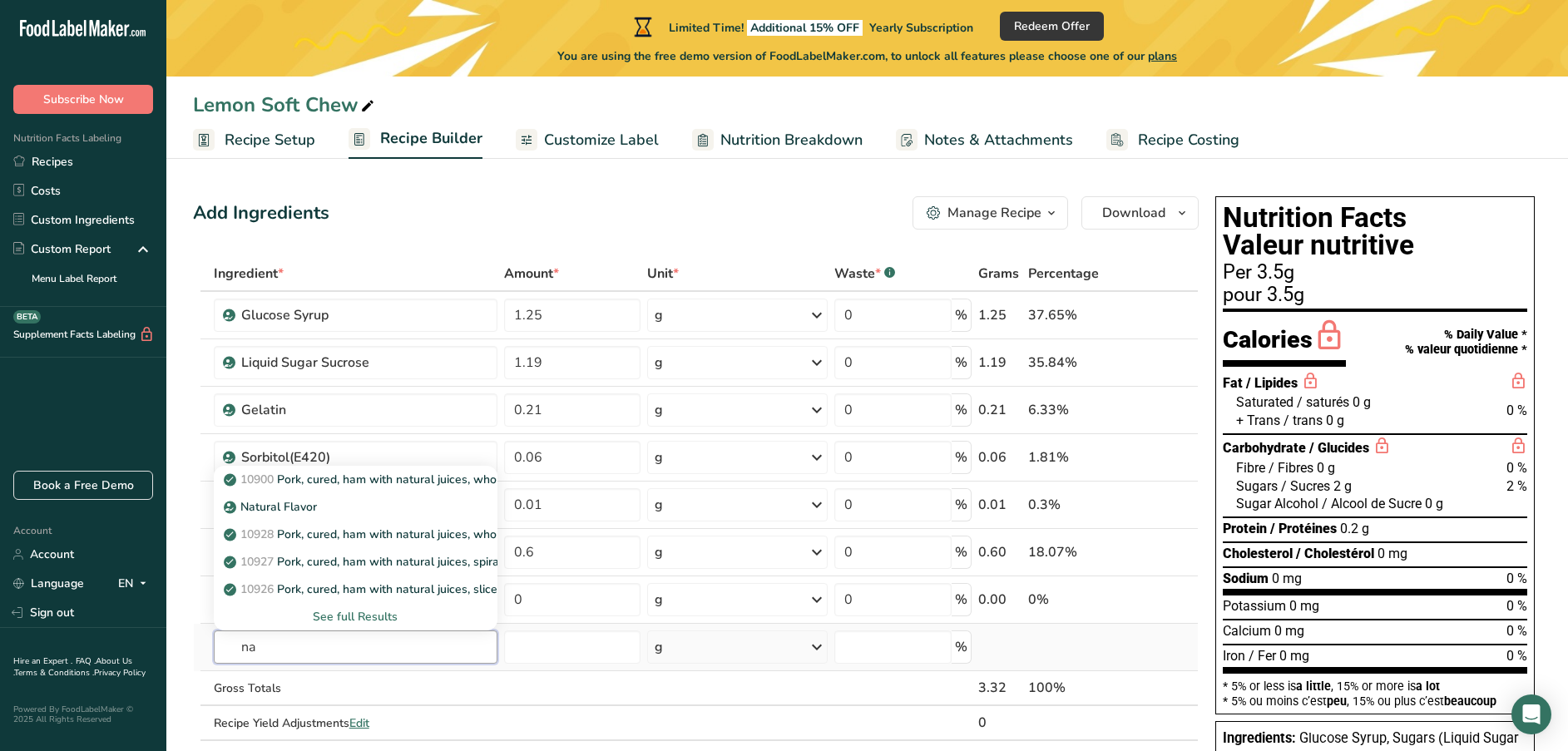 type on "n" 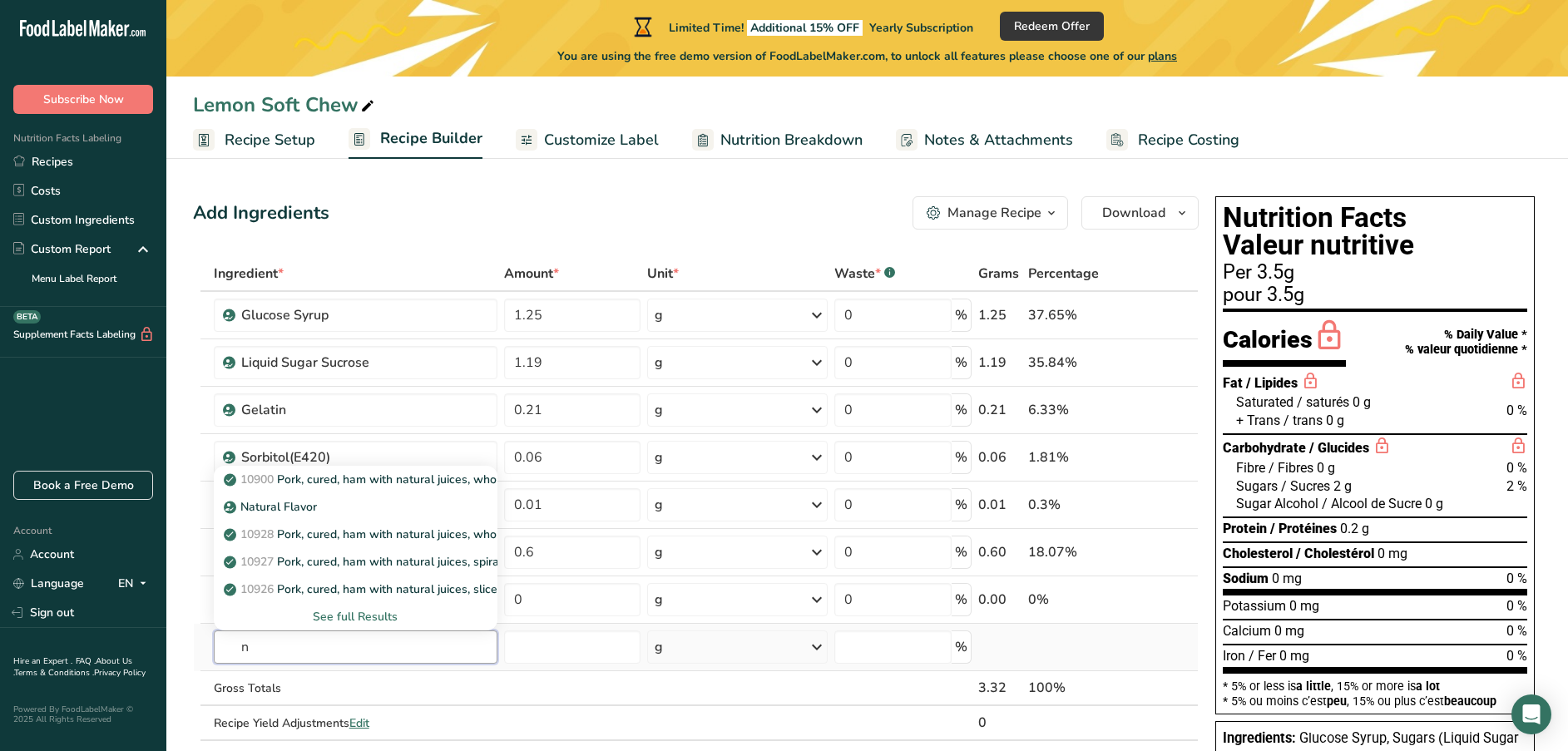 type 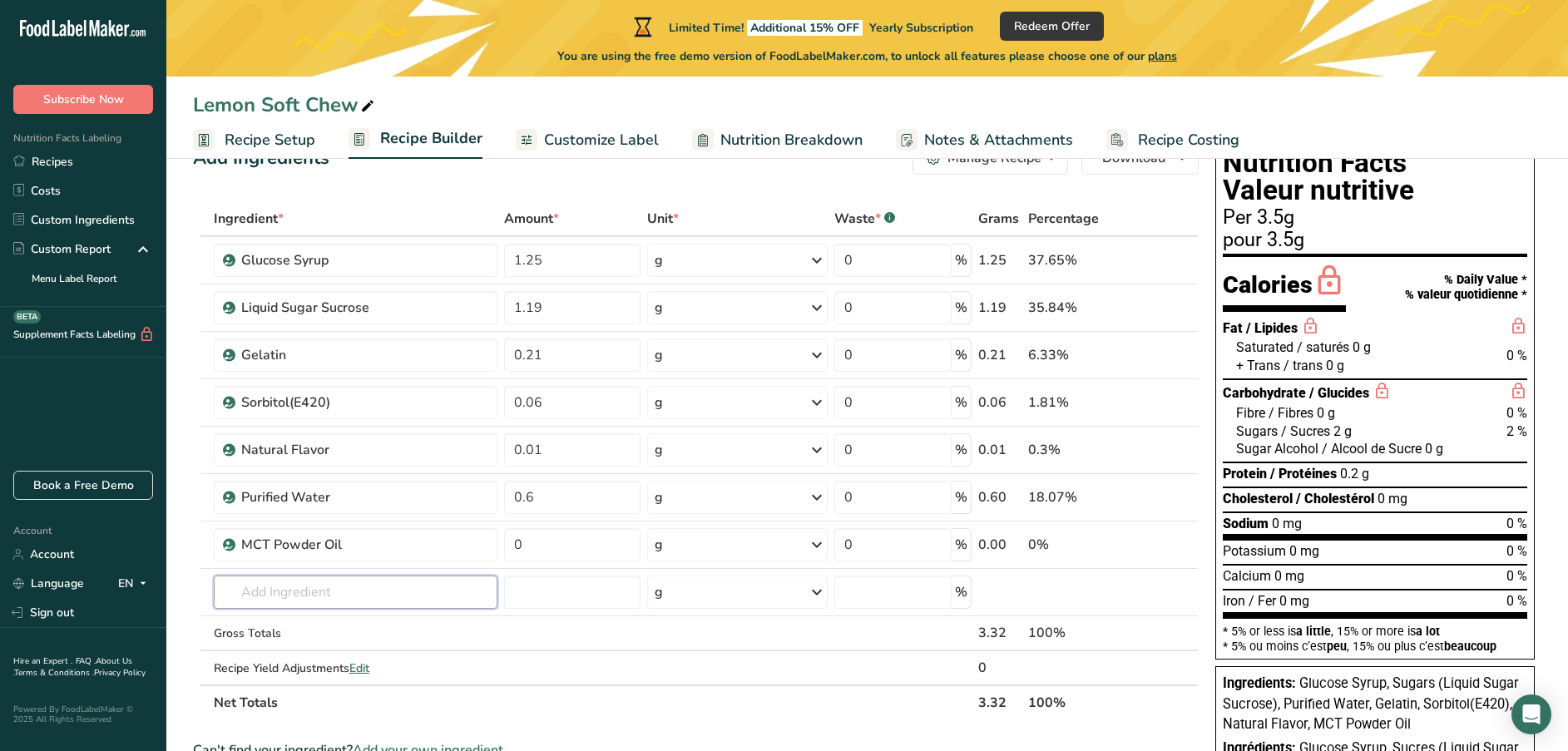 scroll, scrollTop: 62, scrollLeft: 0, axis: vertical 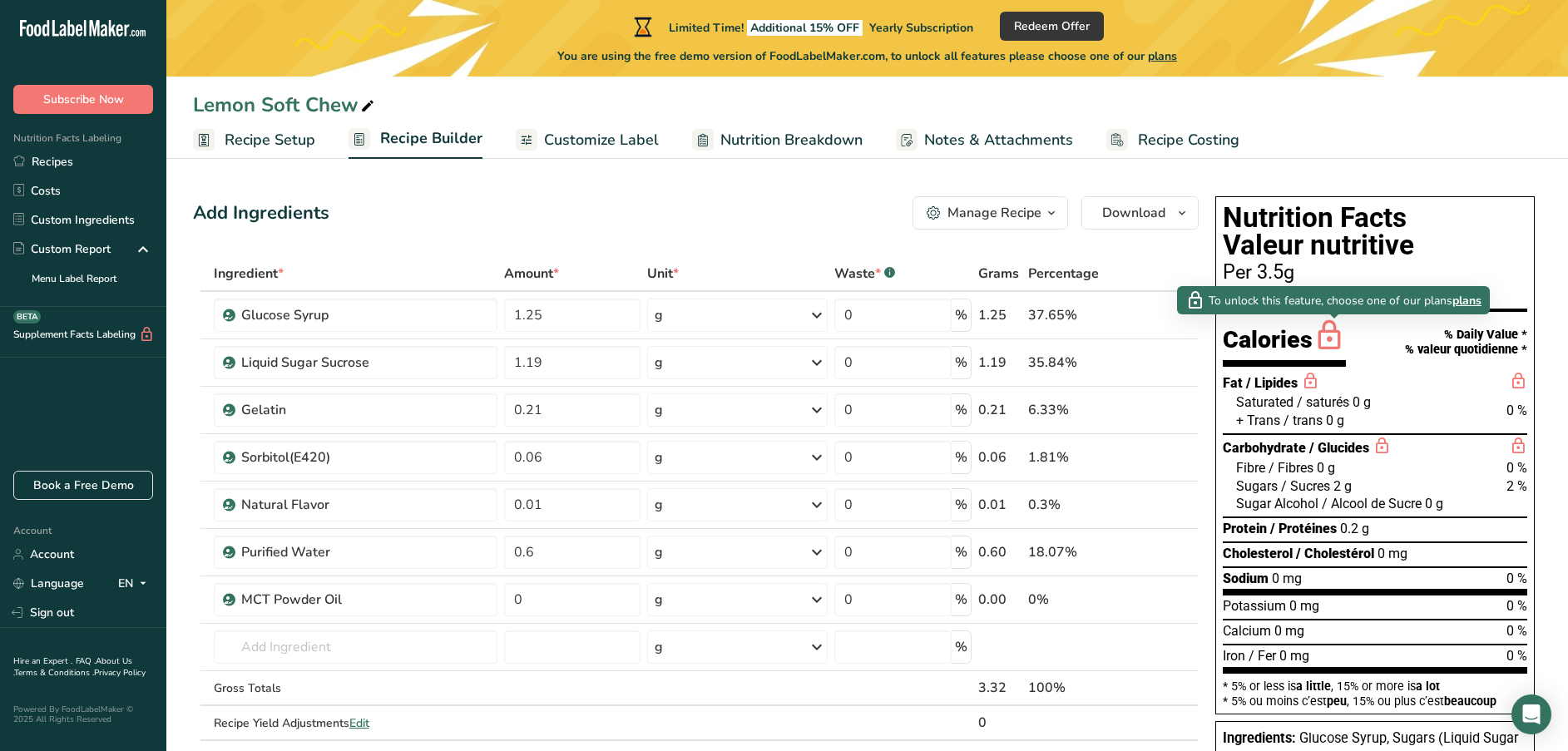click at bounding box center (1329, 336) 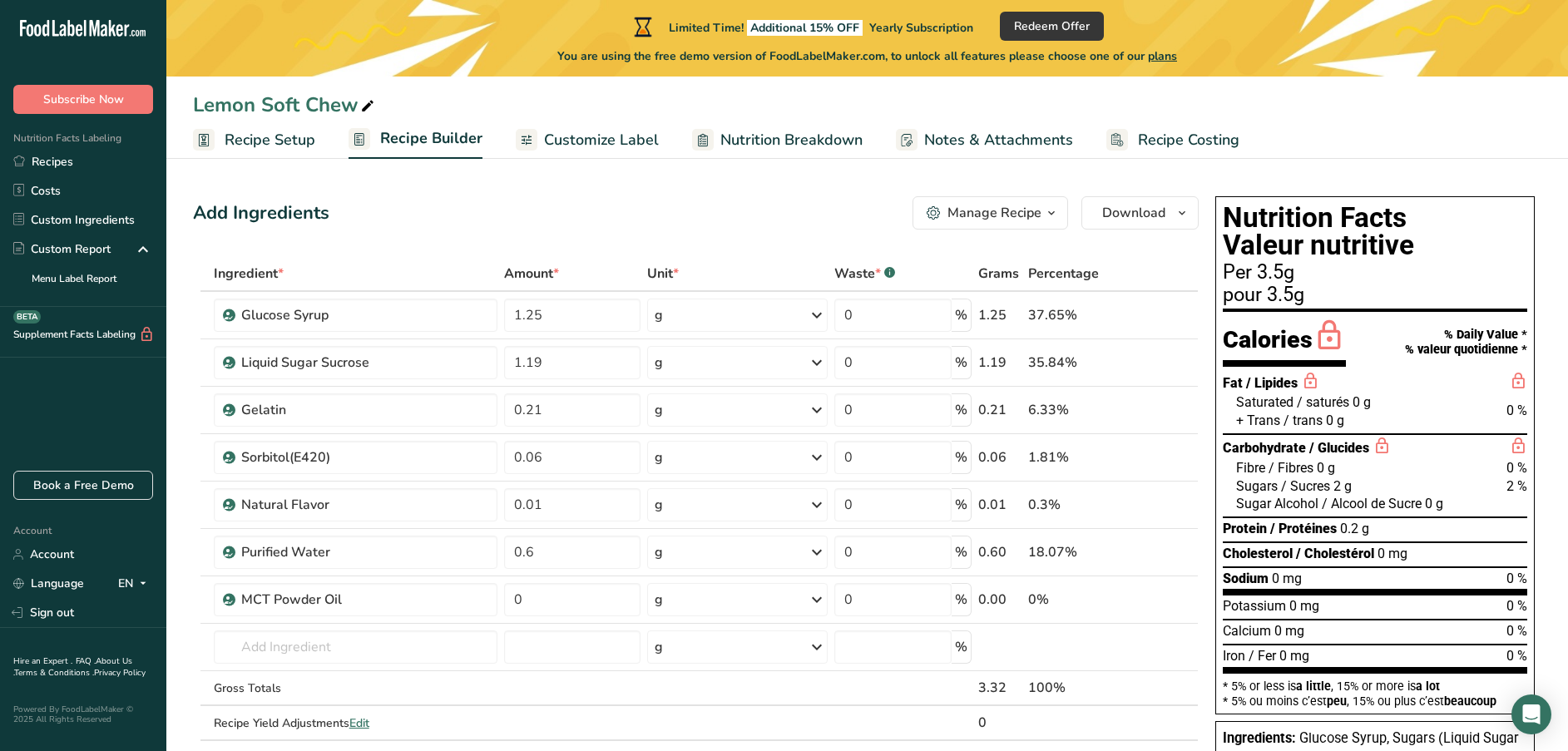click at bounding box center [1329, 336] 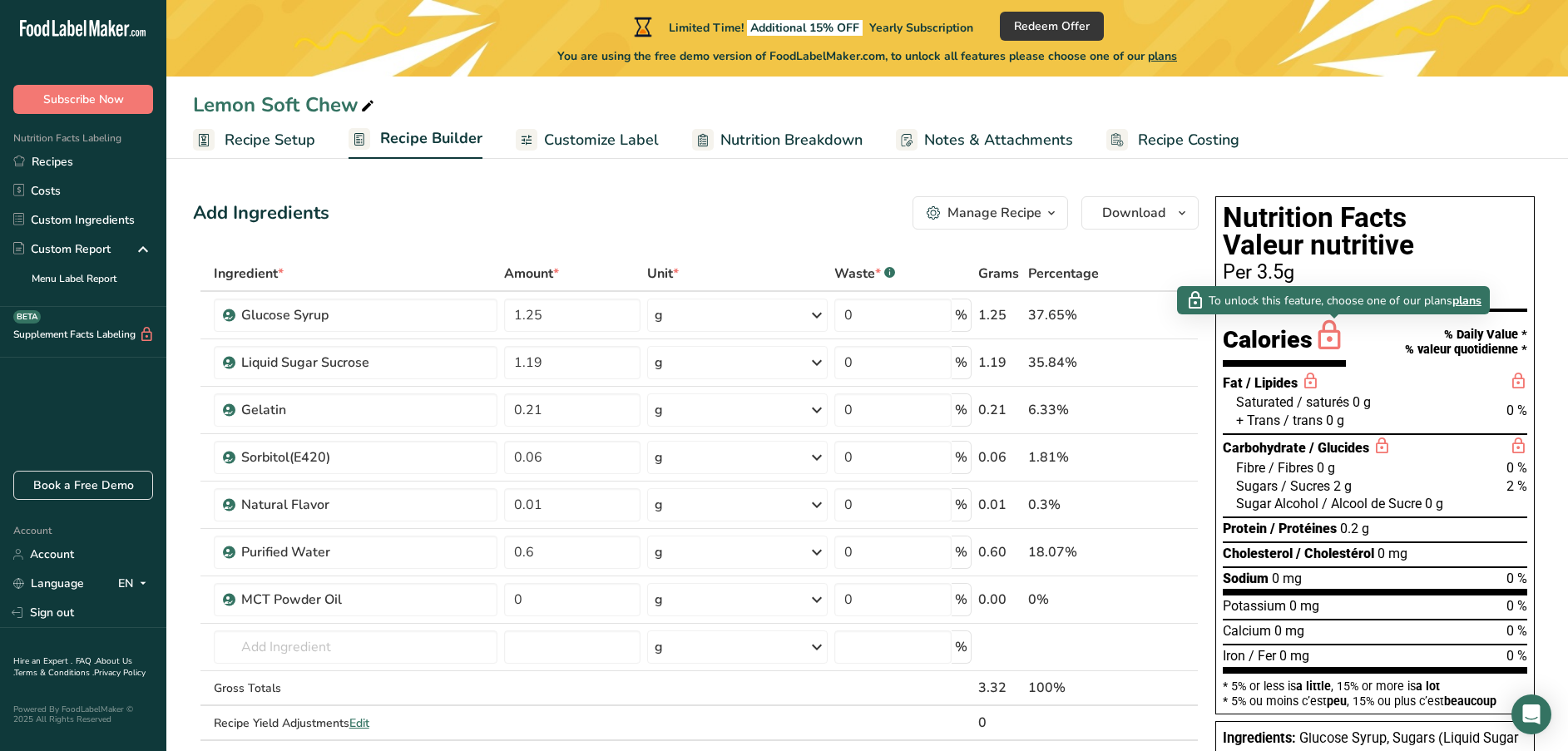 click at bounding box center (1329, 336) 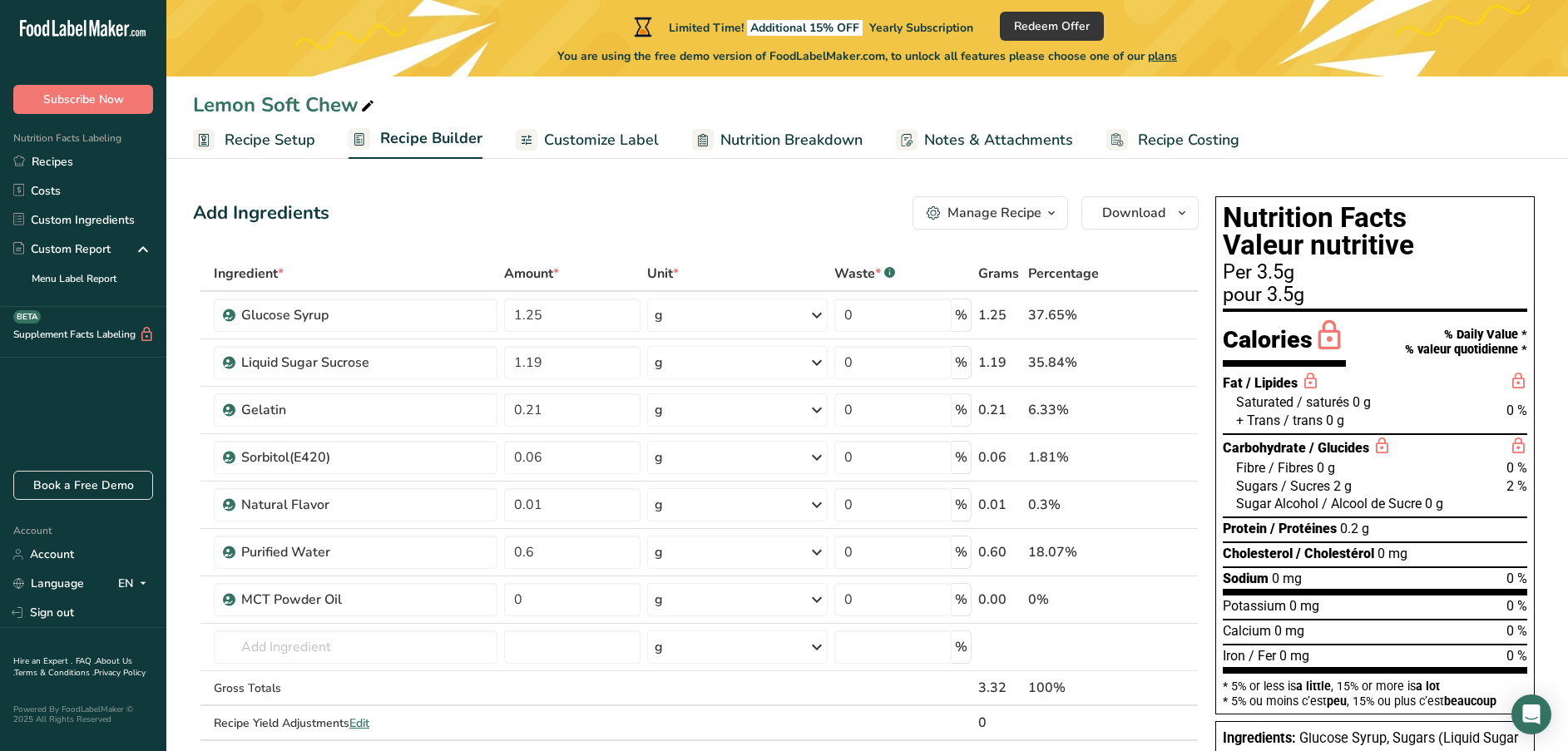 click at bounding box center (1329, 336) 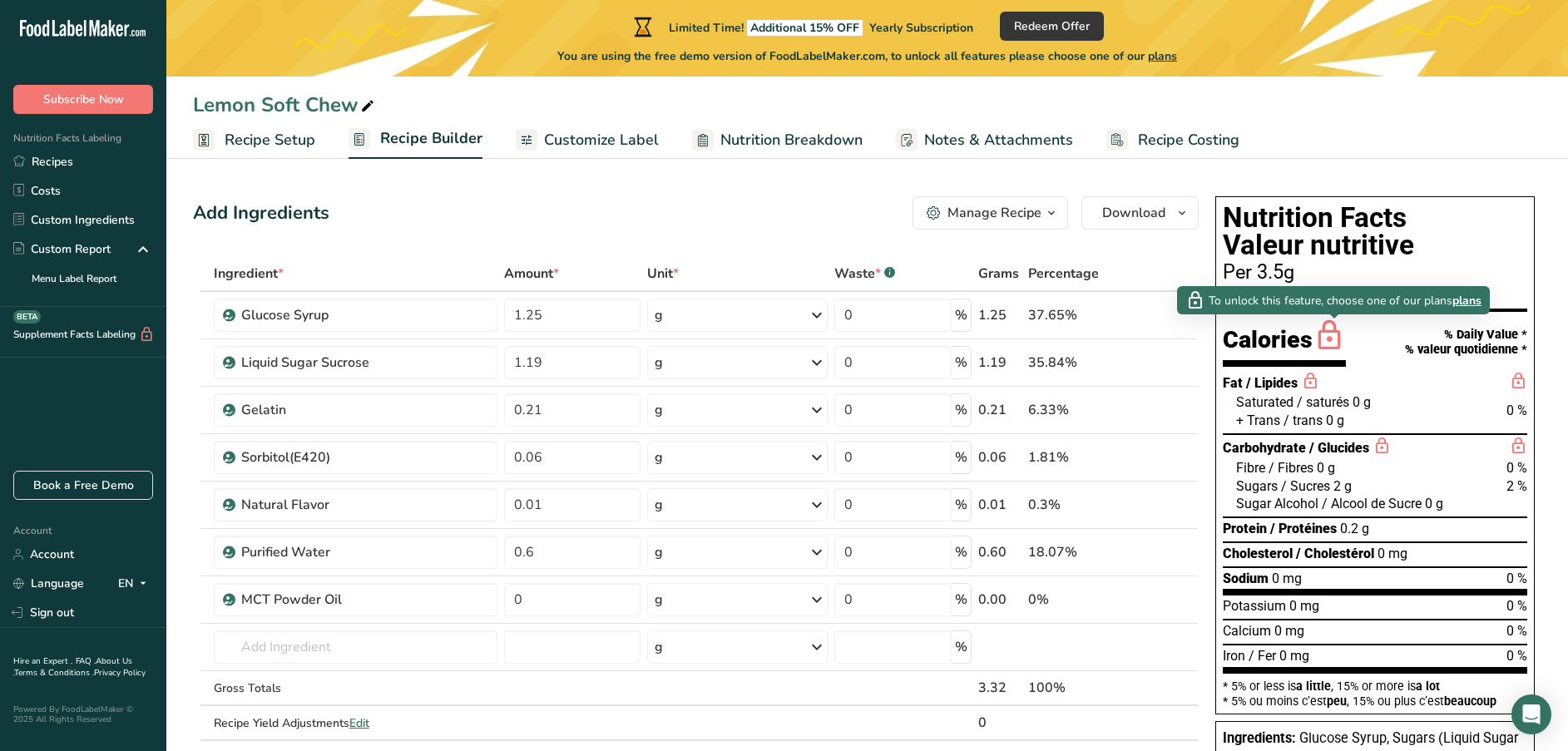 click at bounding box center (1329, 336) 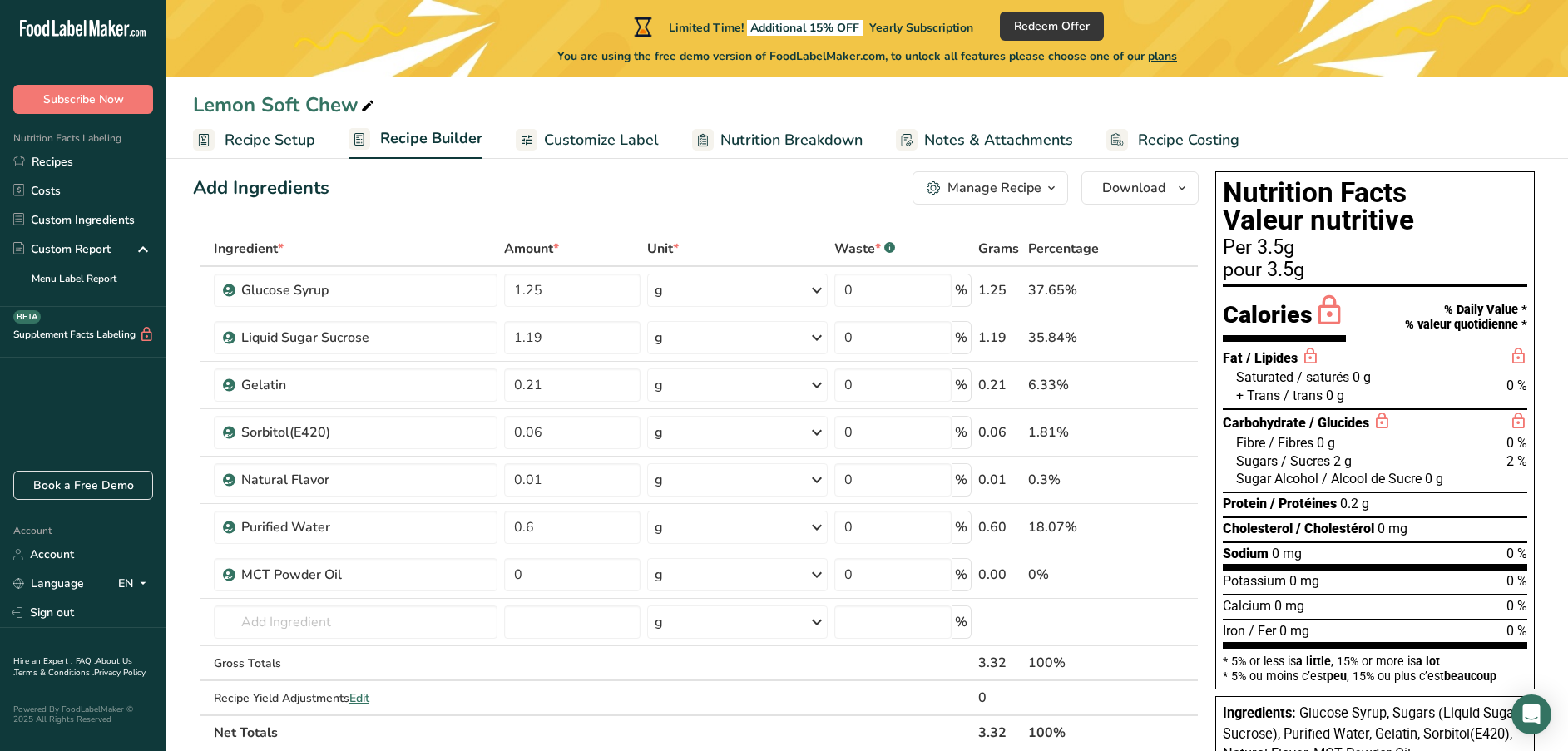 scroll, scrollTop: 0, scrollLeft: 0, axis: both 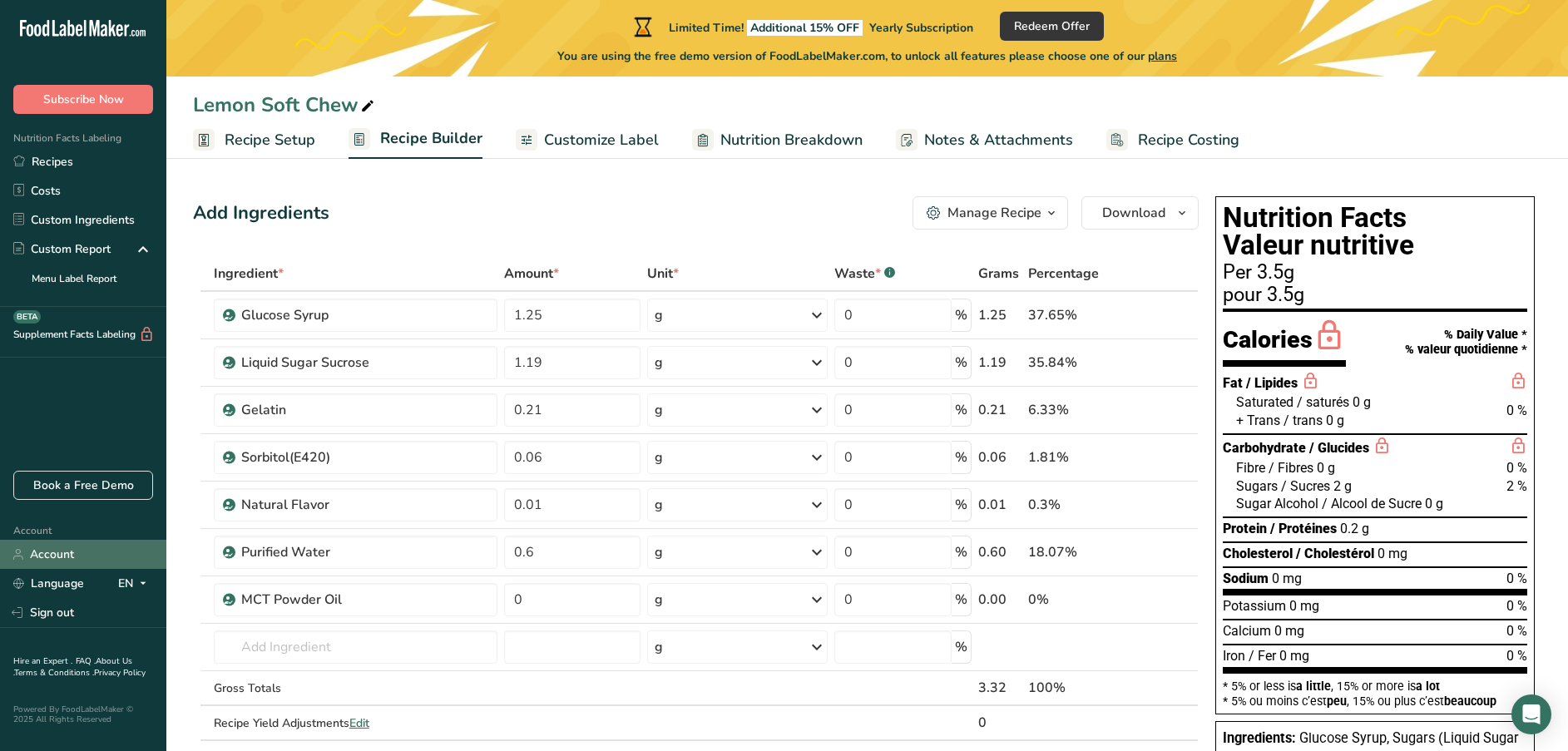 click on "Account" at bounding box center [83, 554] 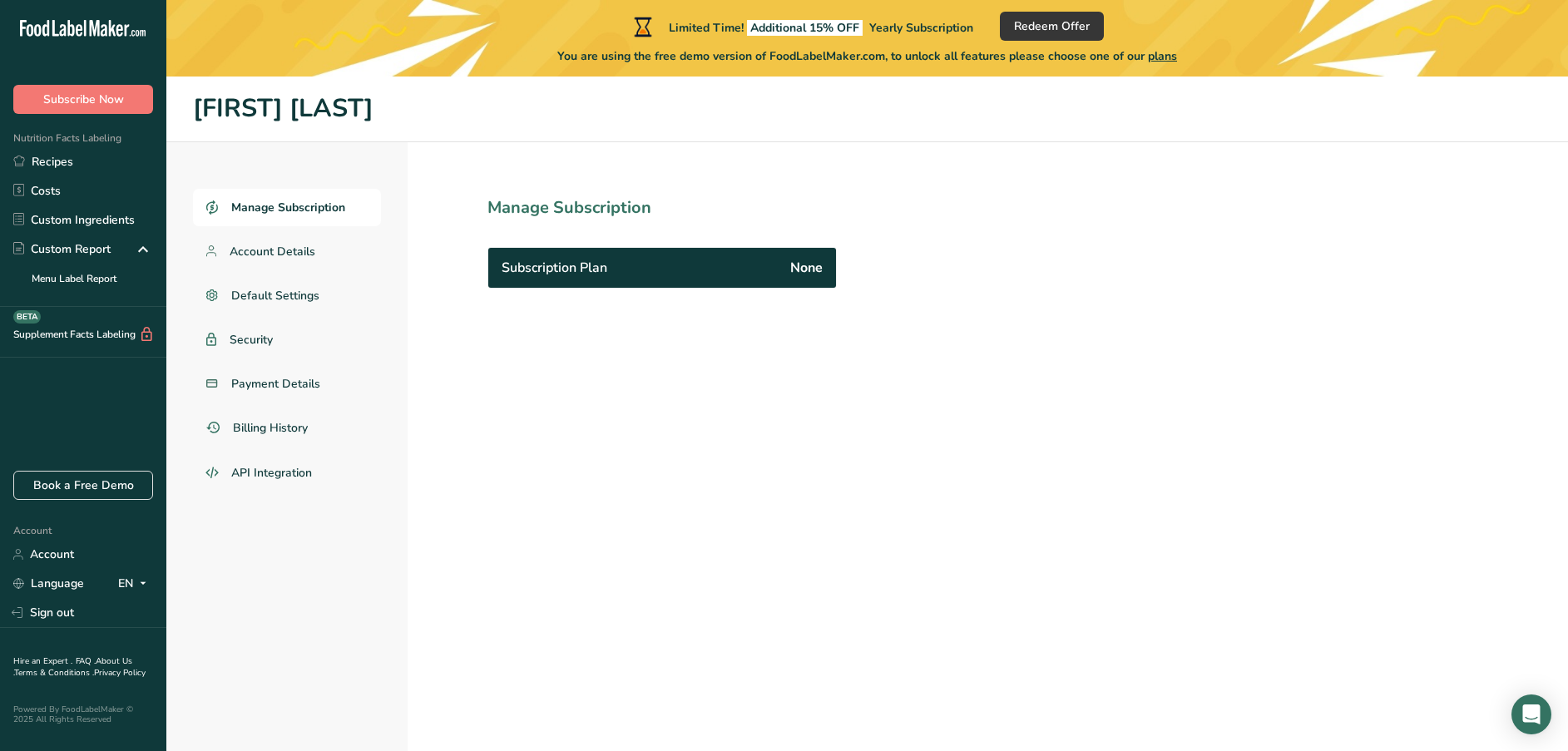 click on "Manage Subscription" at bounding box center (288, 207) 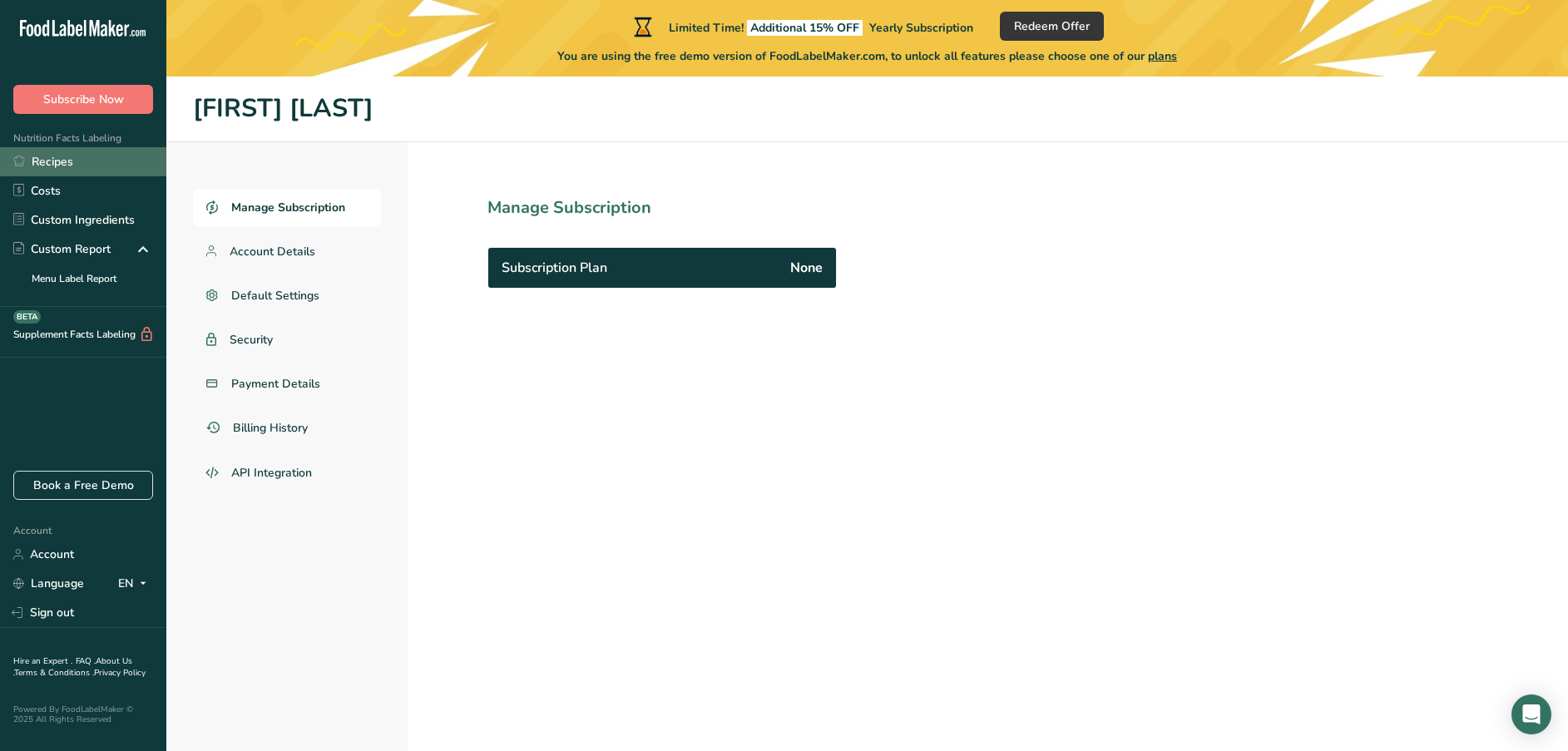 click on "Recipes" at bounding box center [83, 161] 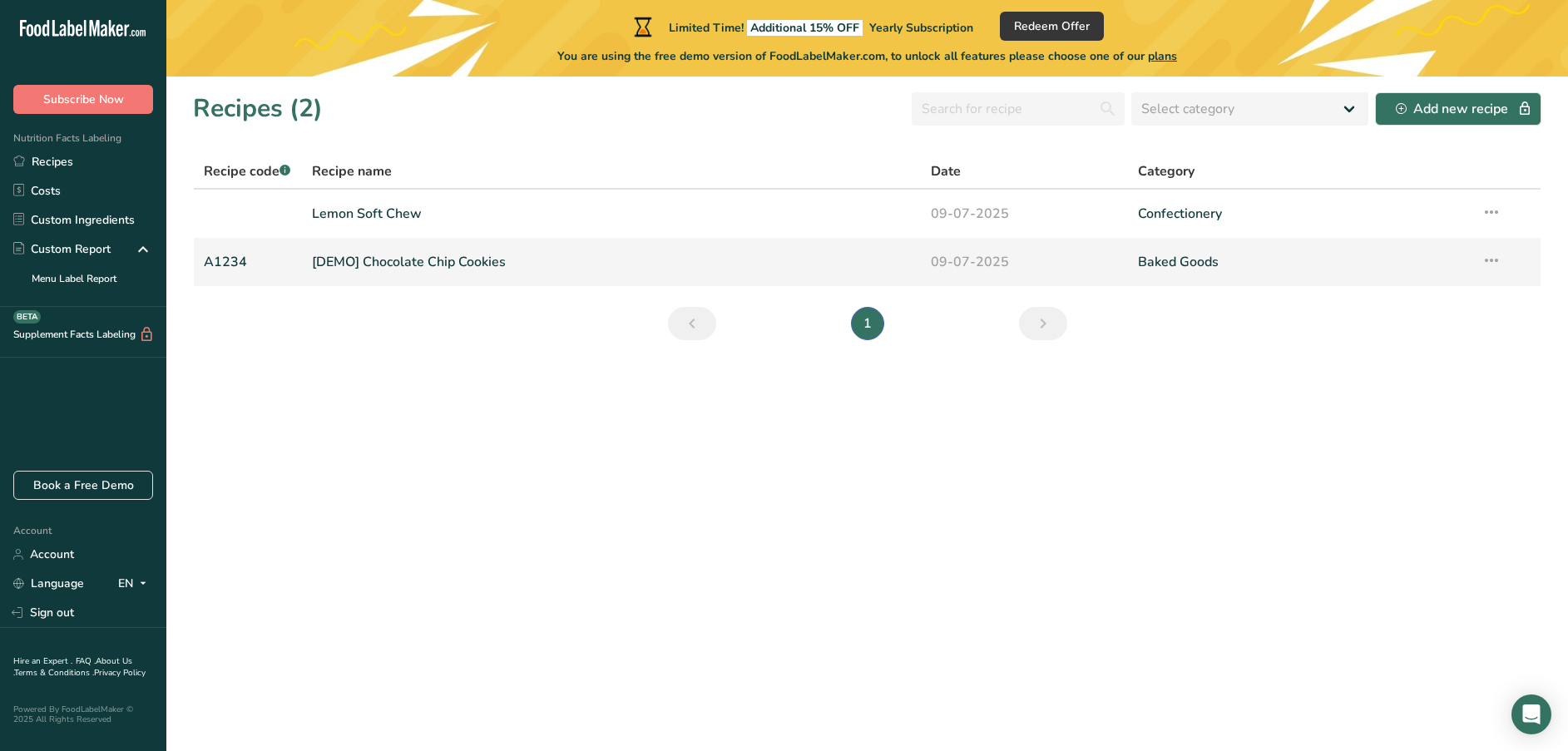 click on "[DEMO] Chocolate Chip Cookies" at bounding box center (611, 262) 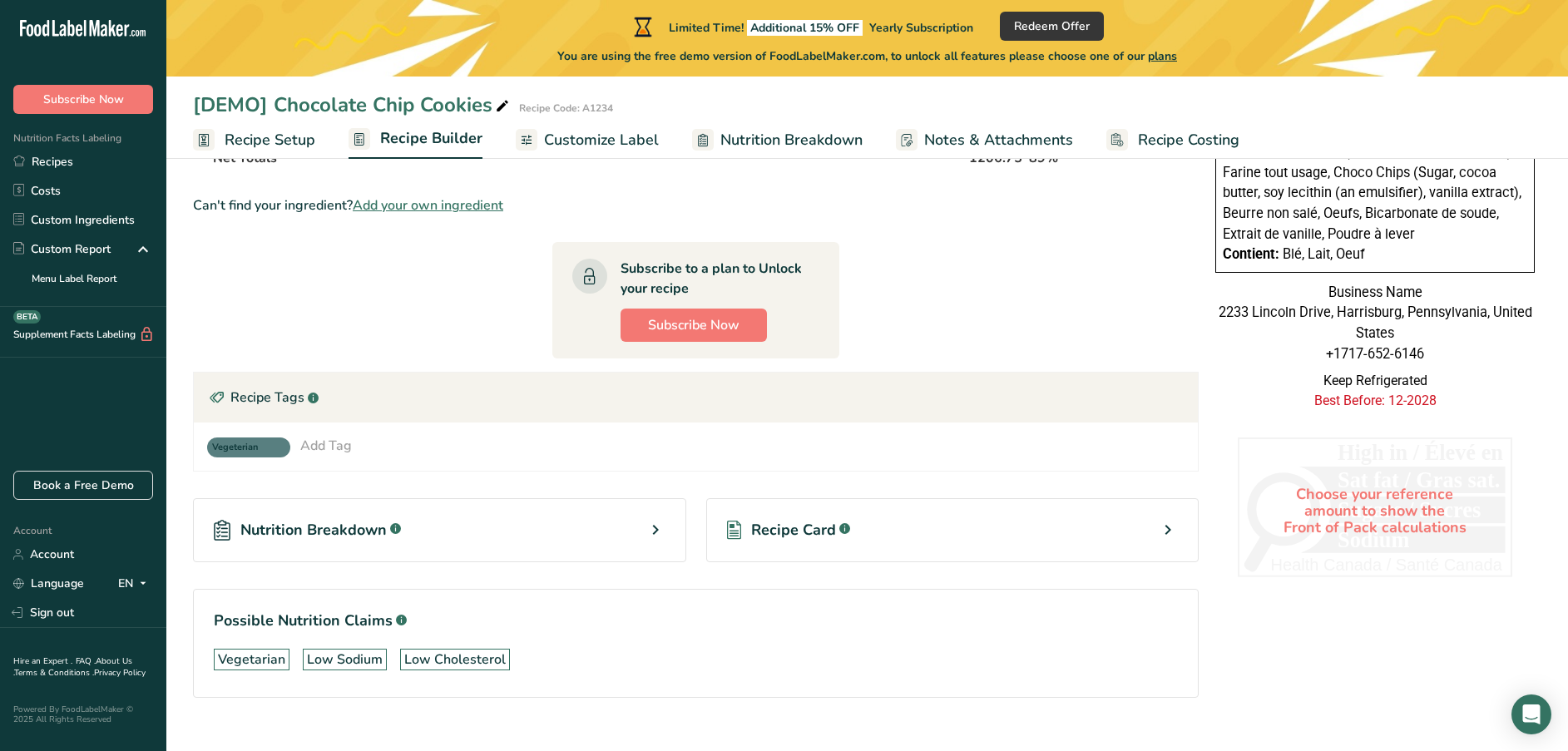 scroll, scrollTop: 721, scrollLeft: 0, axis: vertical 